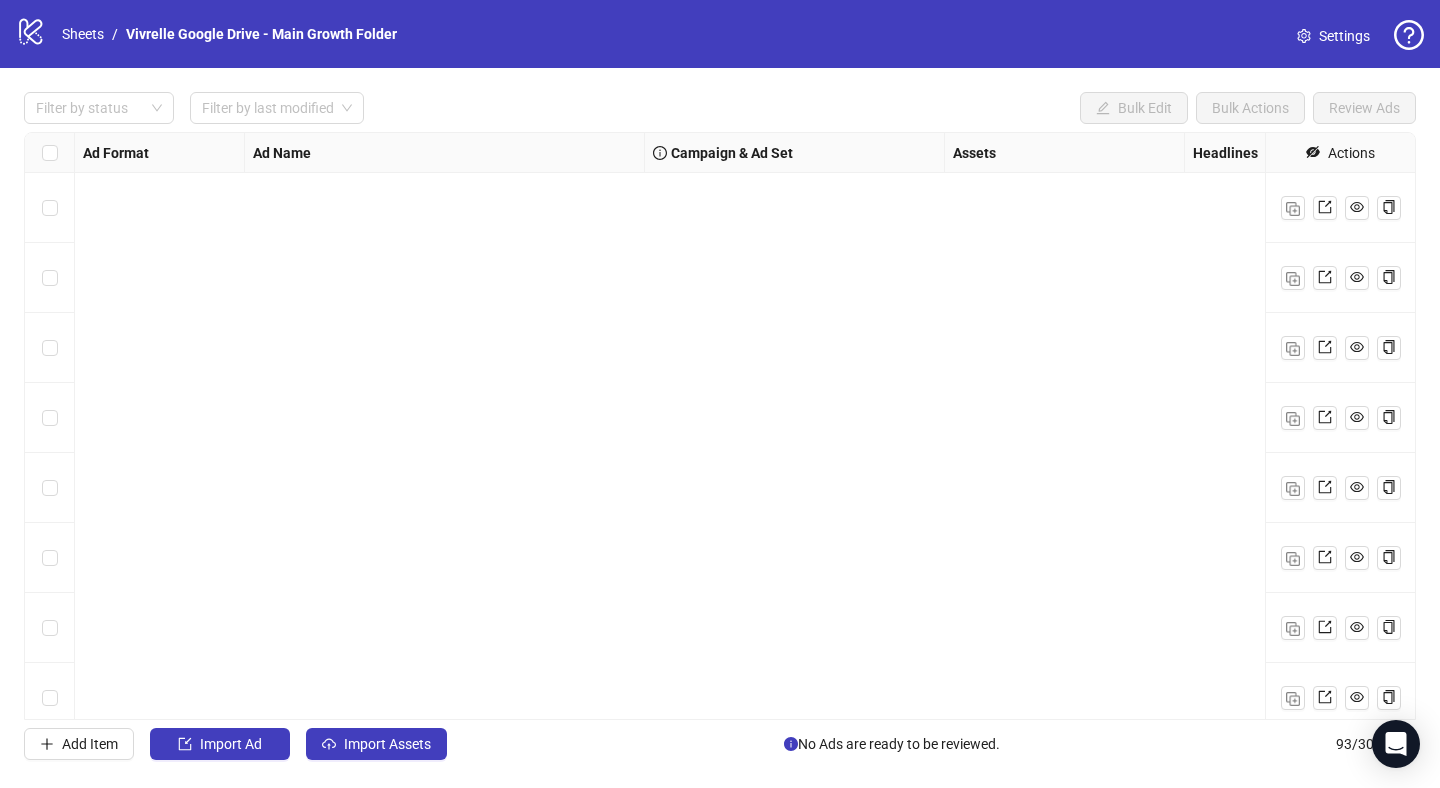 scroll, scrollTop: 0, scrollLeft: 0, axis: both 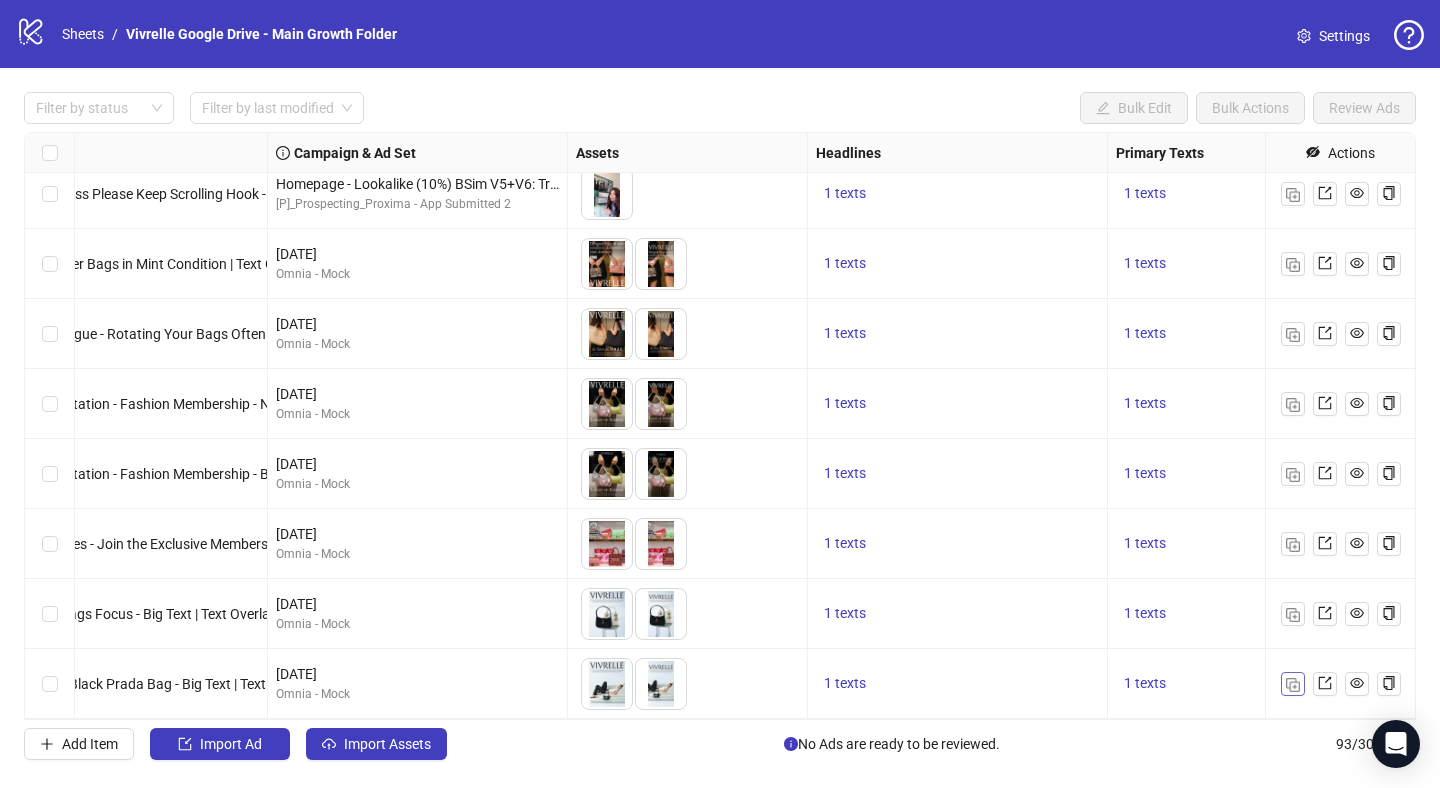 click at bounding box center [1293, 685] 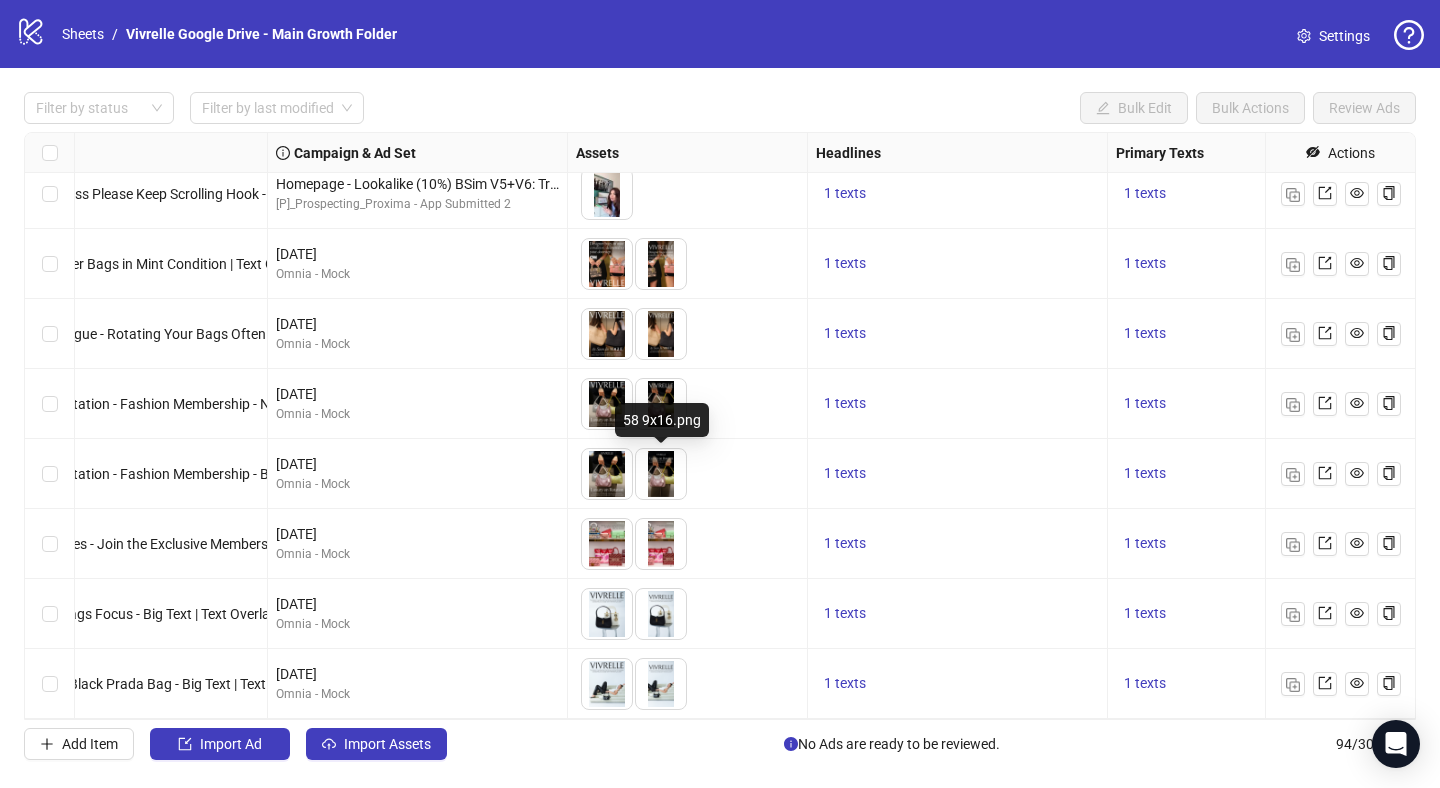 scroll, scrollTop: 6034, scrollLeft: 377, axis: both 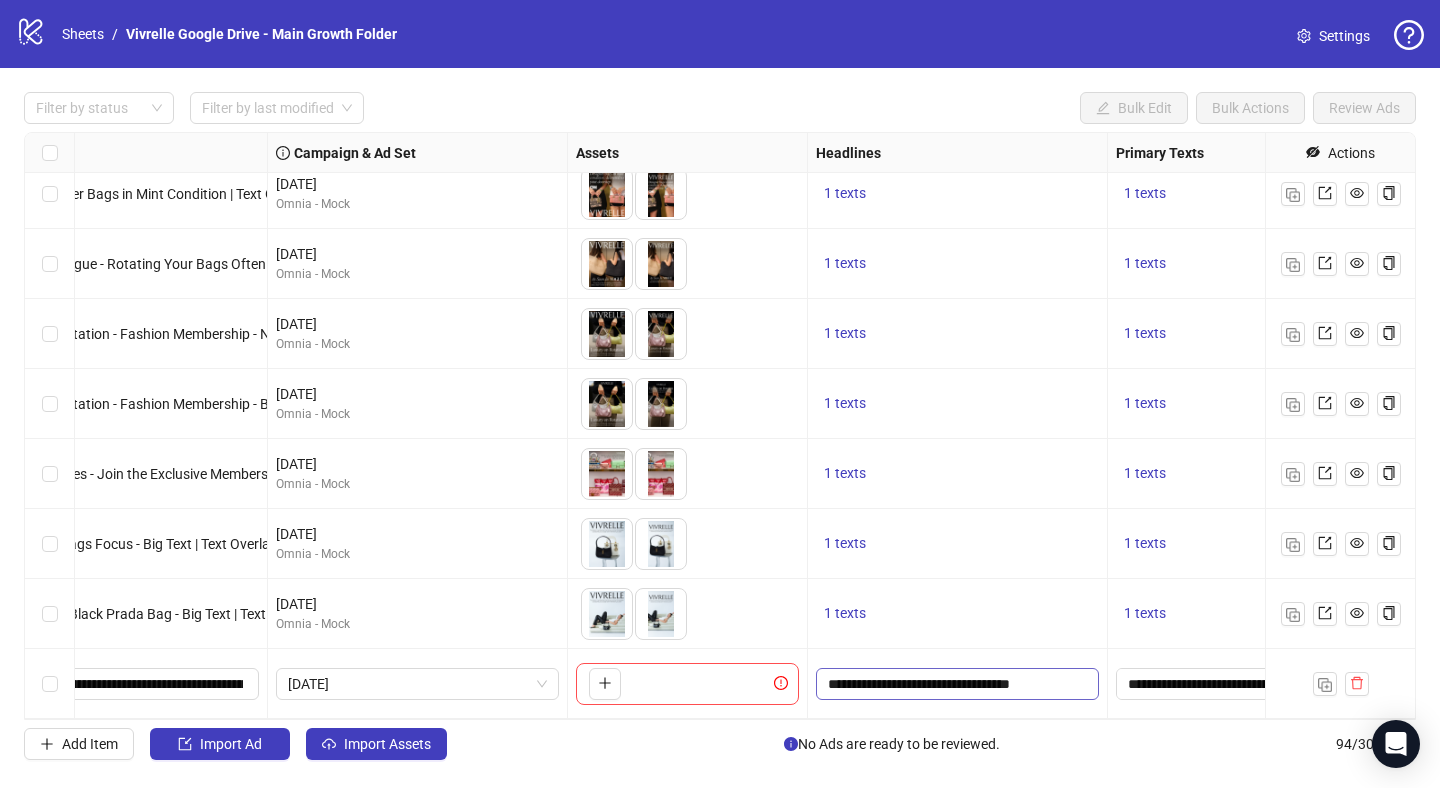 click on "**********" at bounding box center [957, 684] 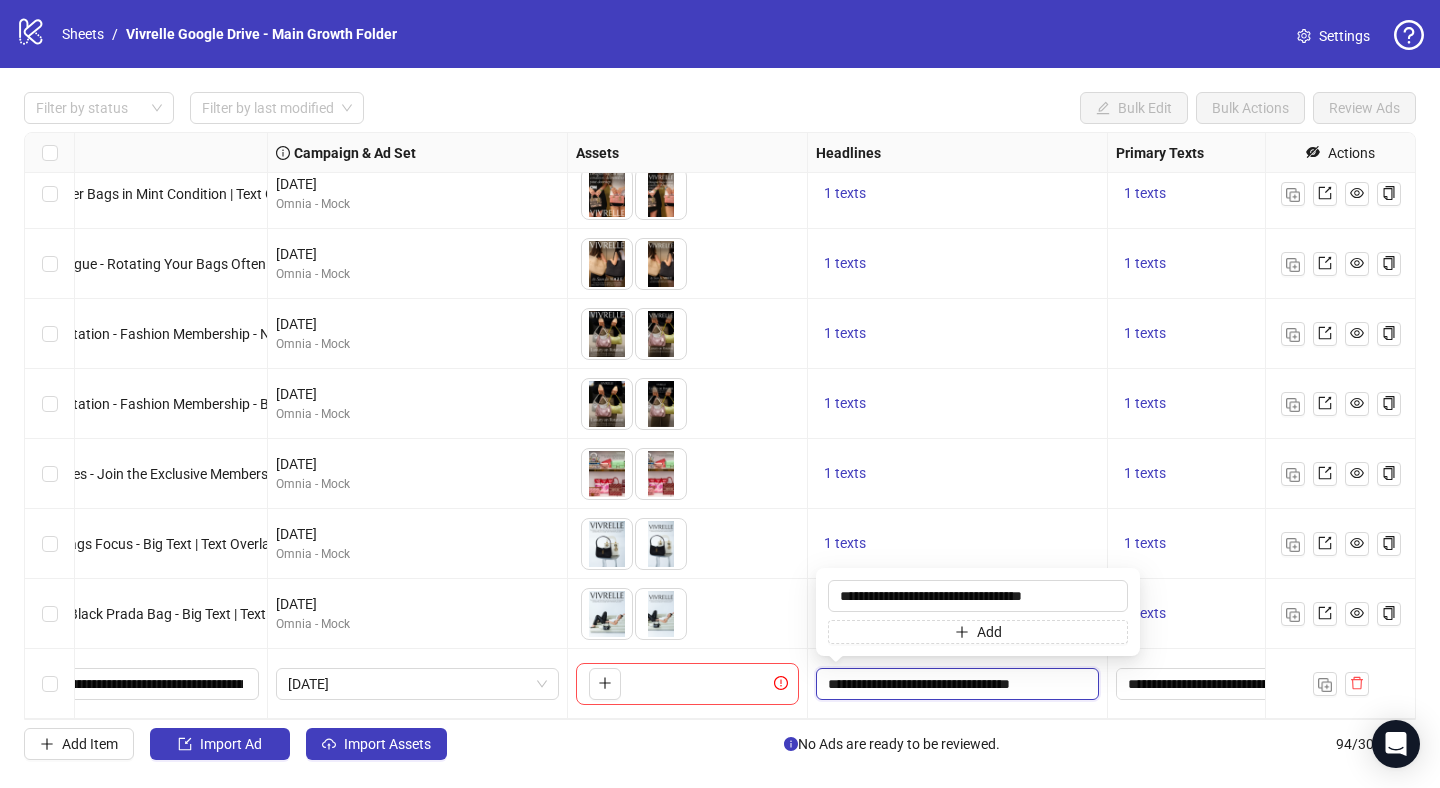 click on "**********" at bounding box center (955, 684) 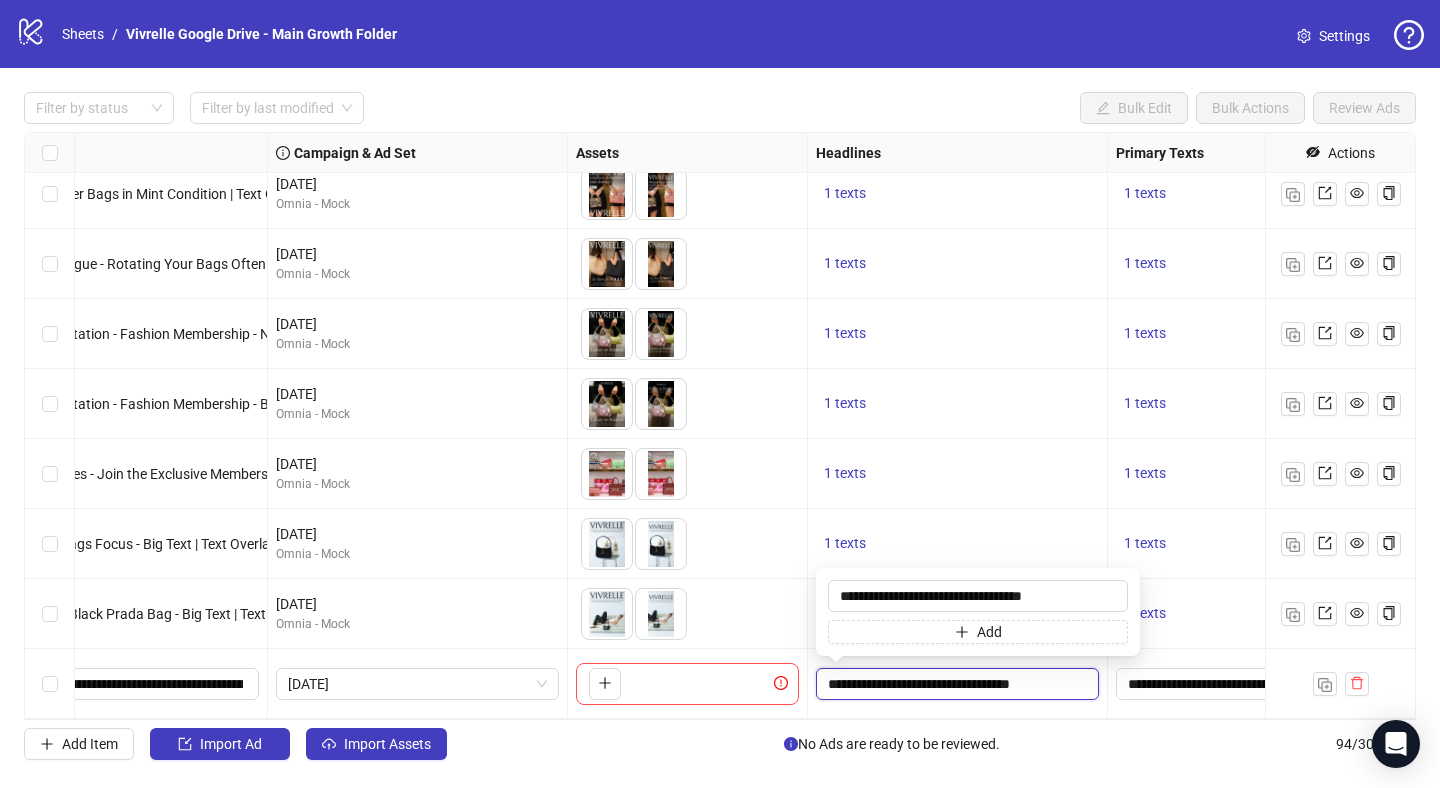 click on "**********" at bounding box center [955, 684] 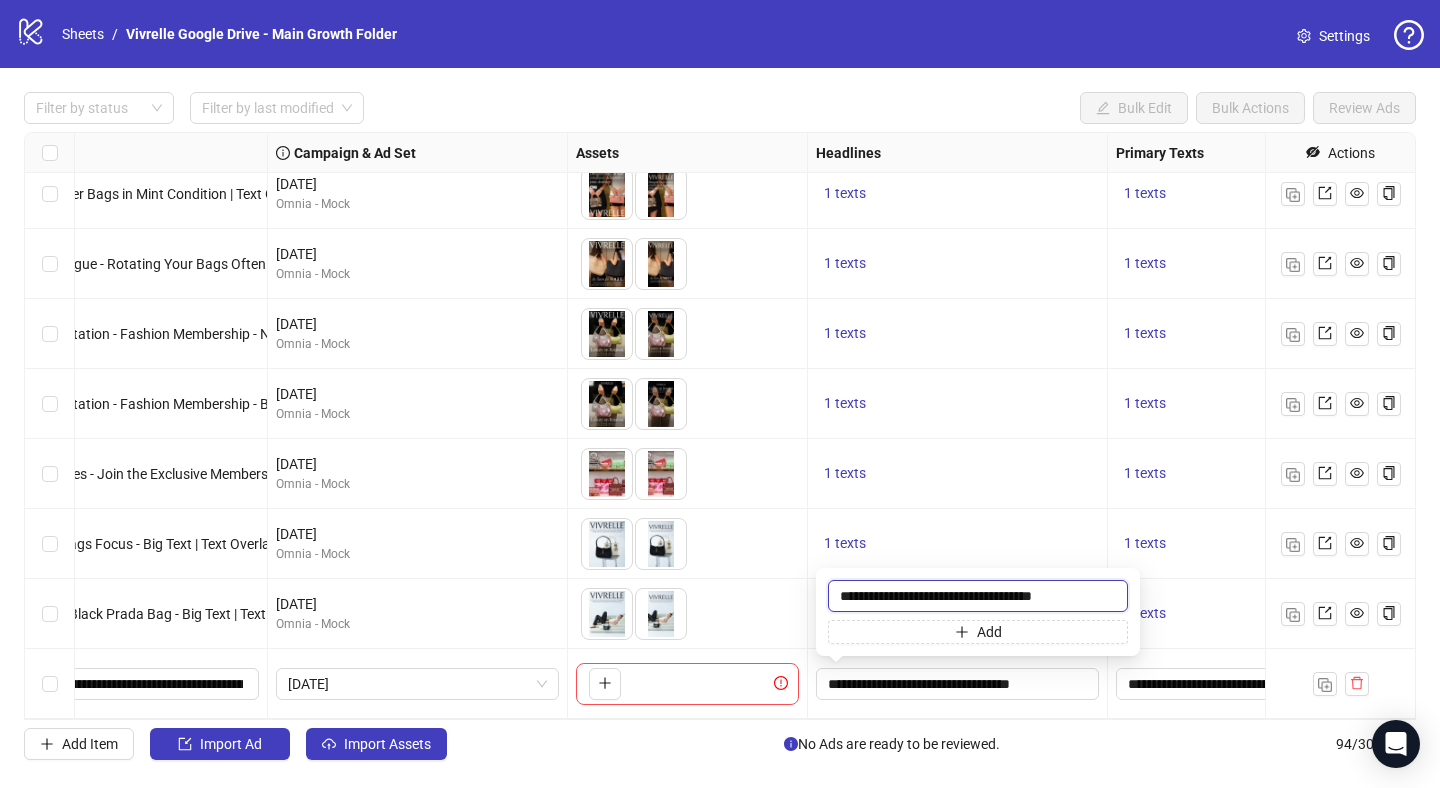 click on "**********" at bounding box center [978, 596] 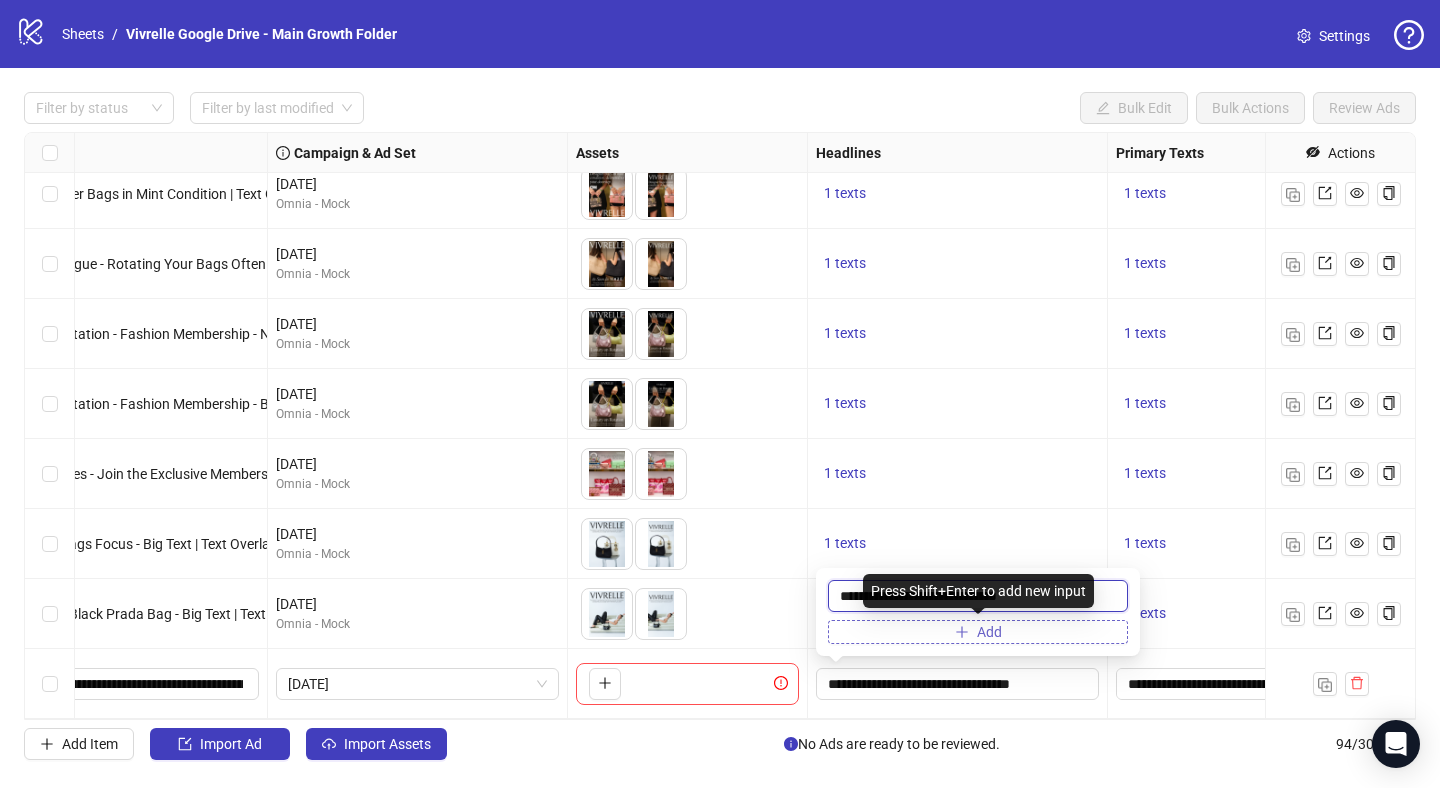 type on "**********" 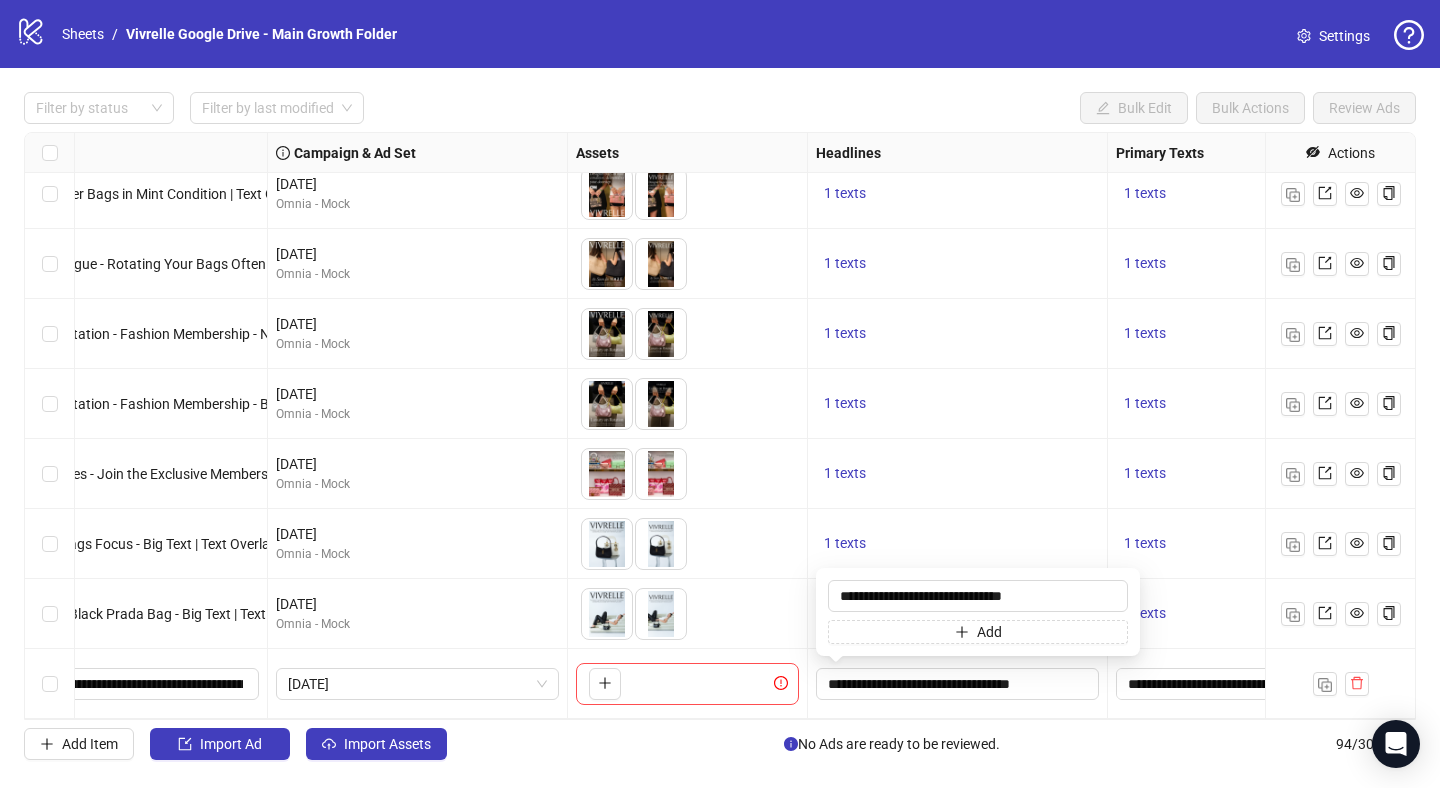 click on "**********" at bounding box center [958, 684] 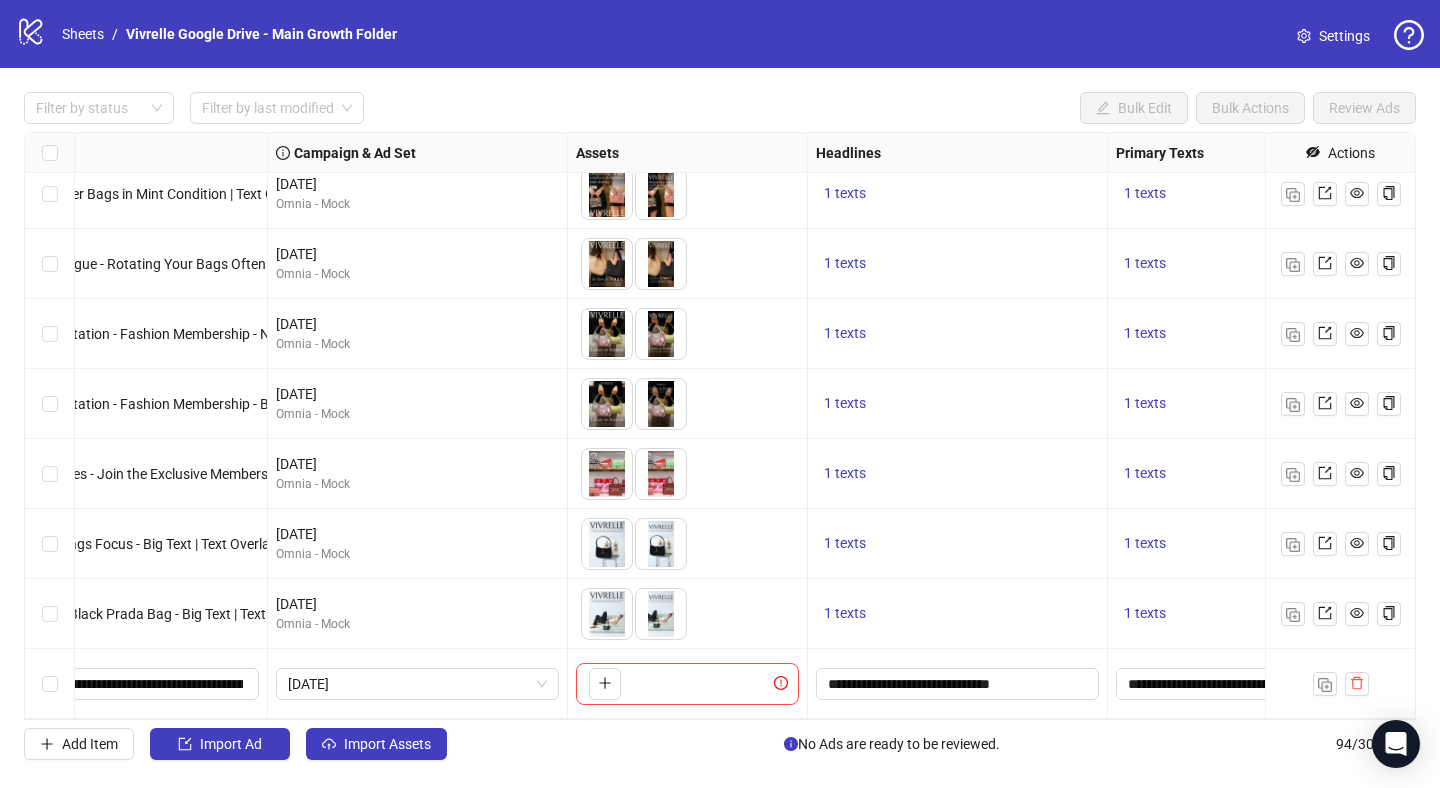 scroll, scrollTop: 6034, scrollLeft: 572, axis: both 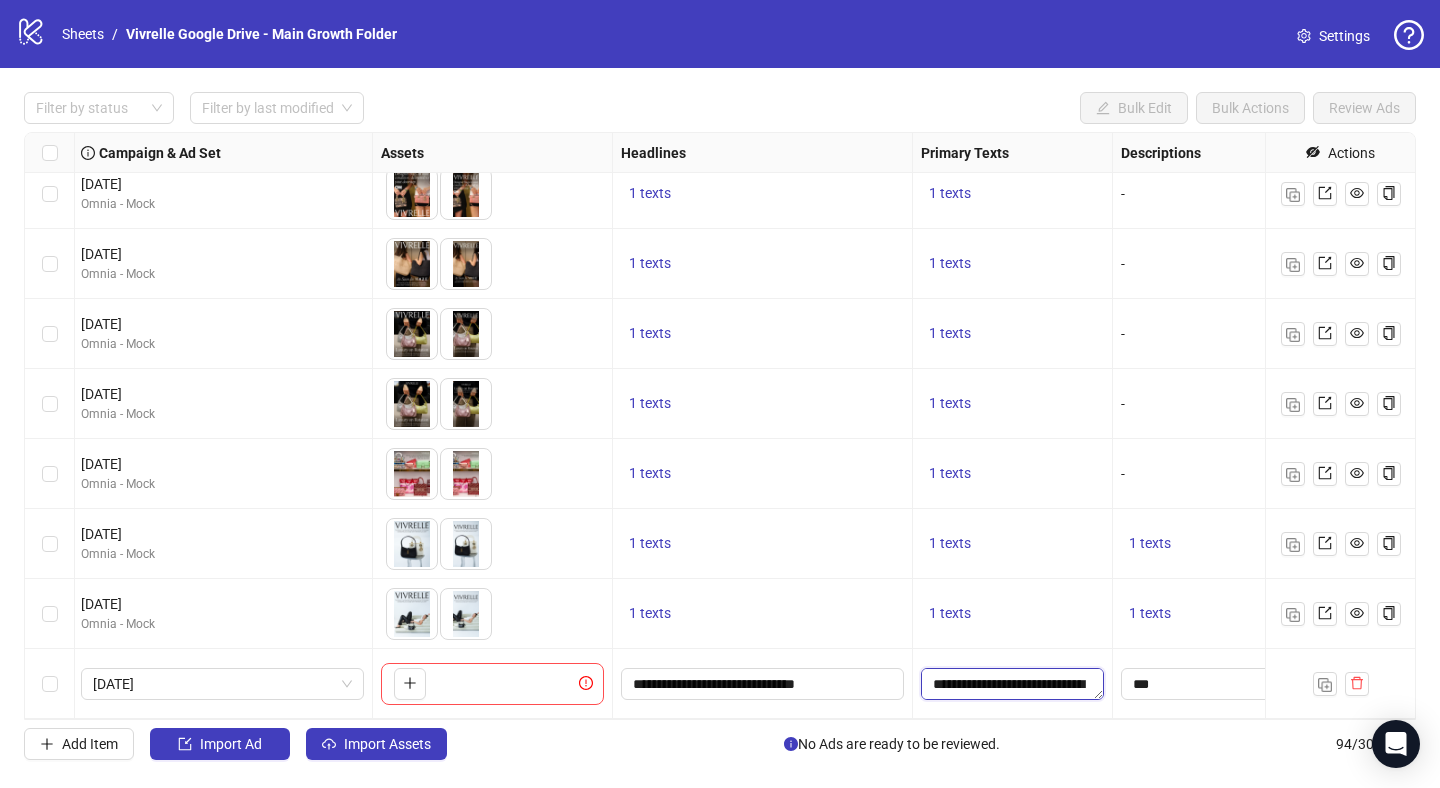click on "**********" at bounding box center [1012, 684] 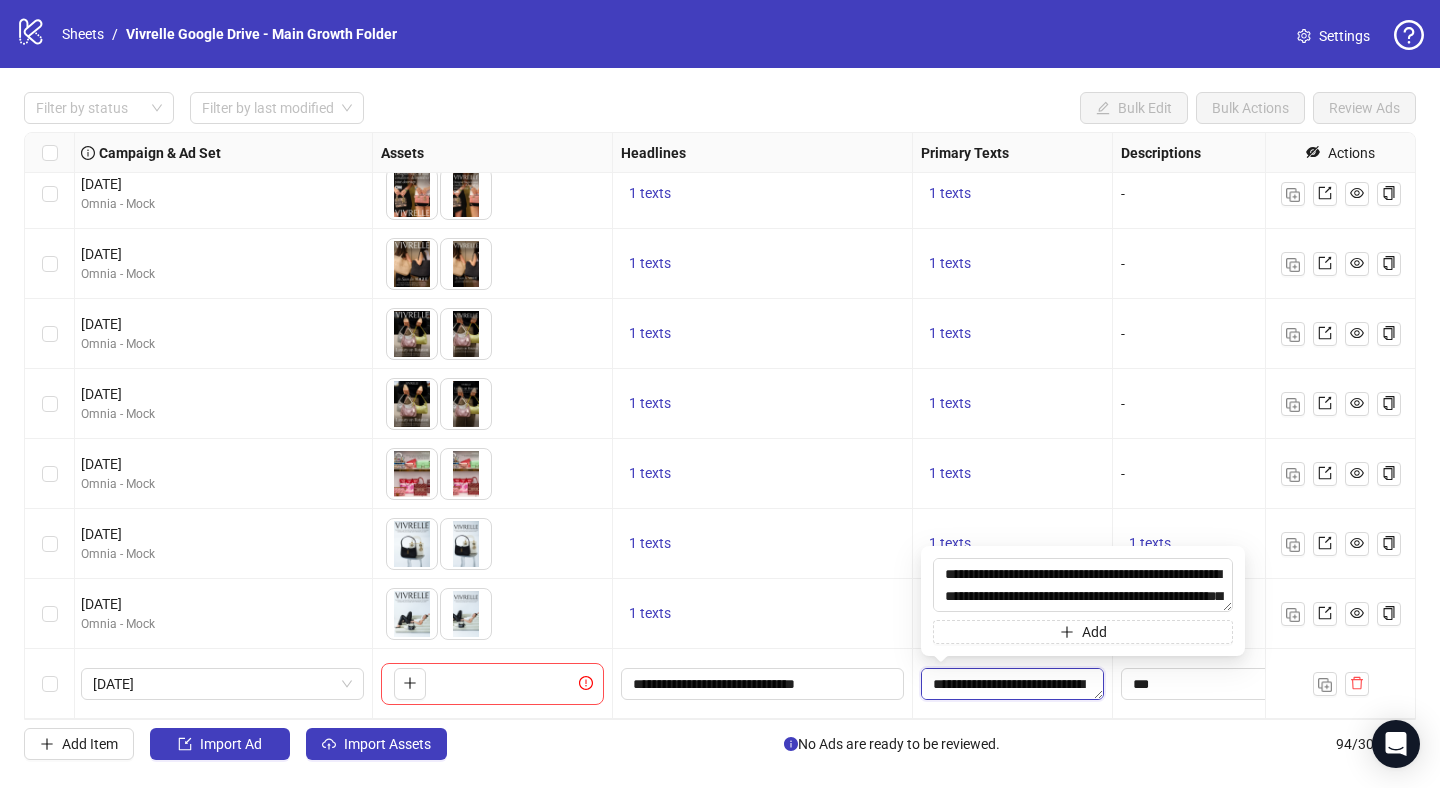 click on "**********" at bounding box center [1012, 684] 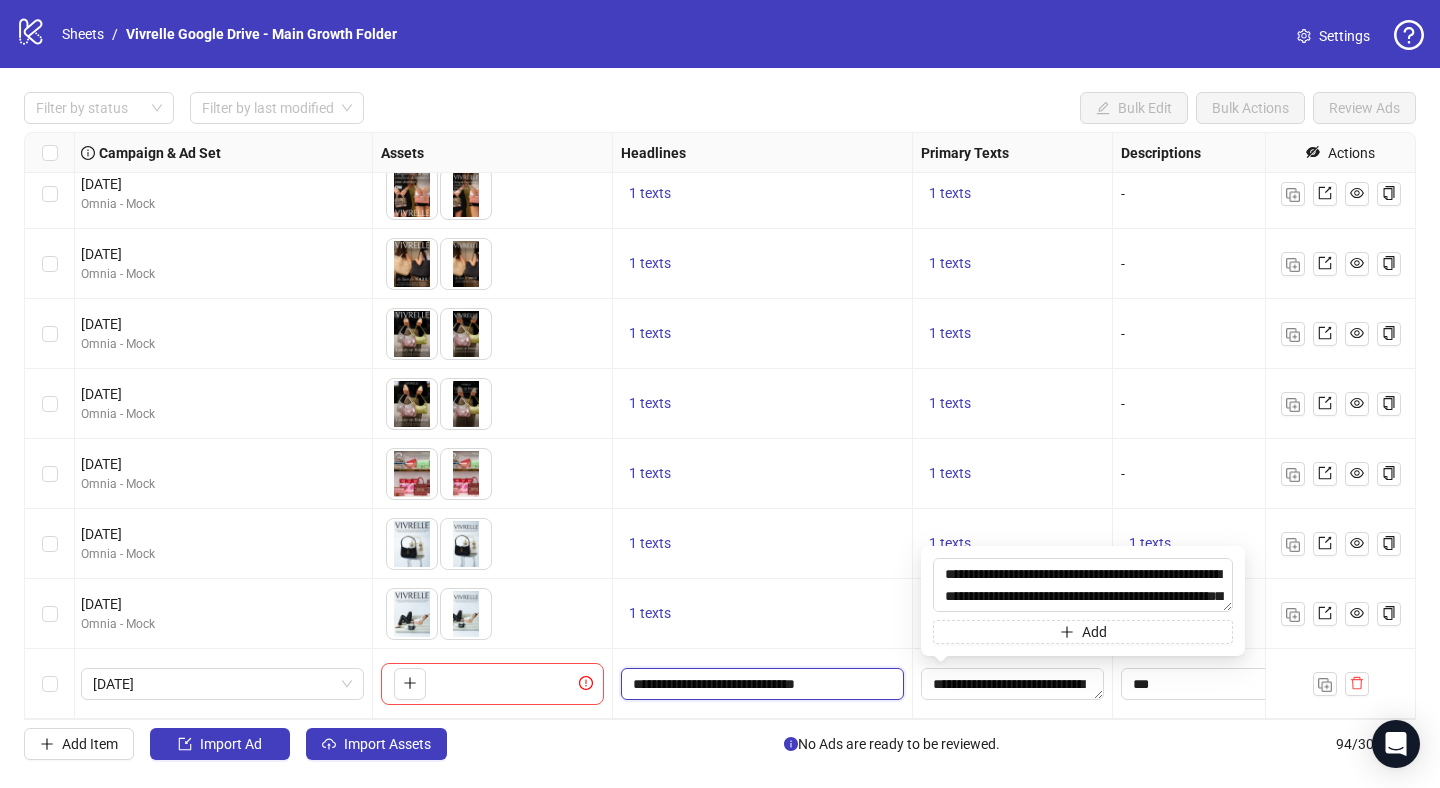 click on "**********" at bounding box center (760, 684) 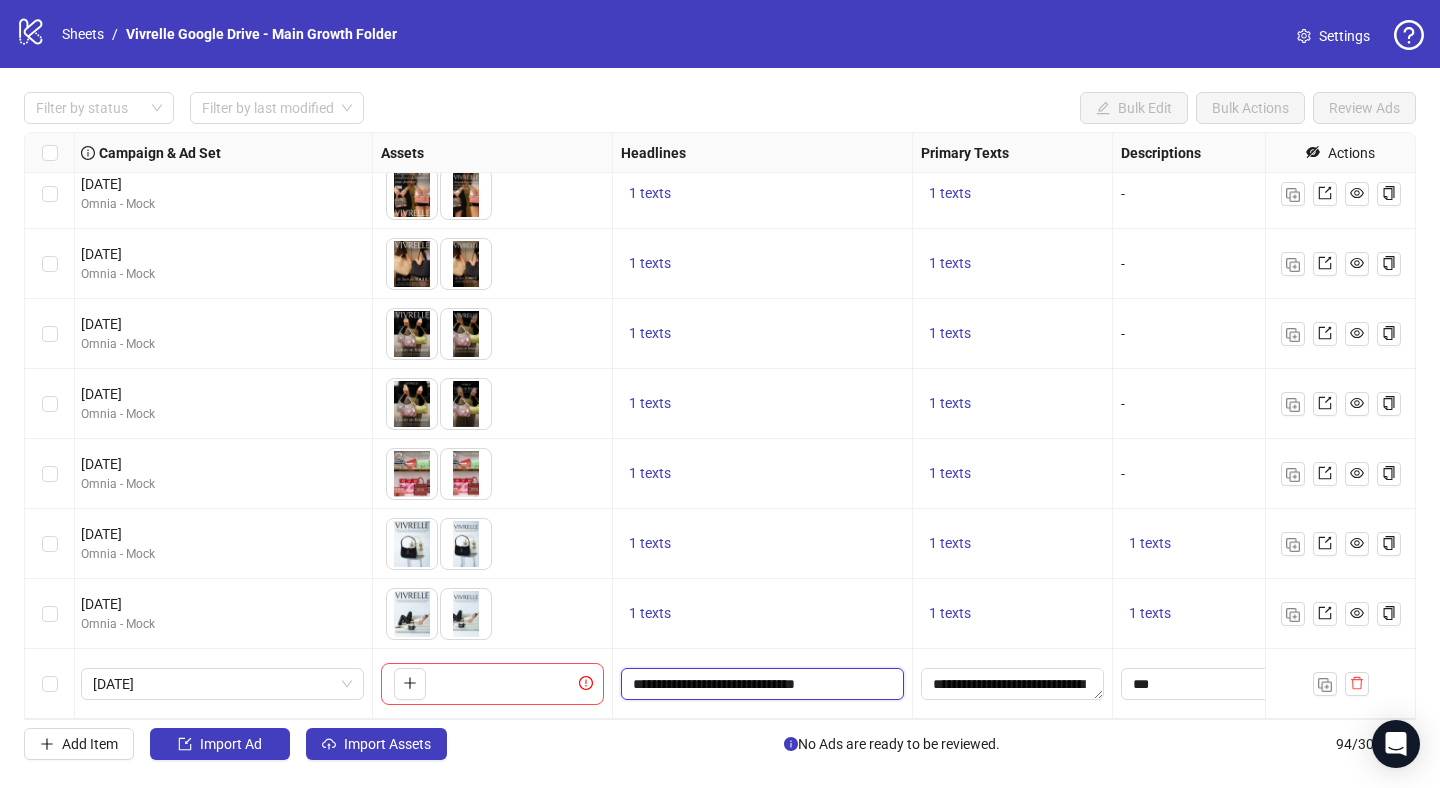 click on "**********" at bounding box center (760, 684) 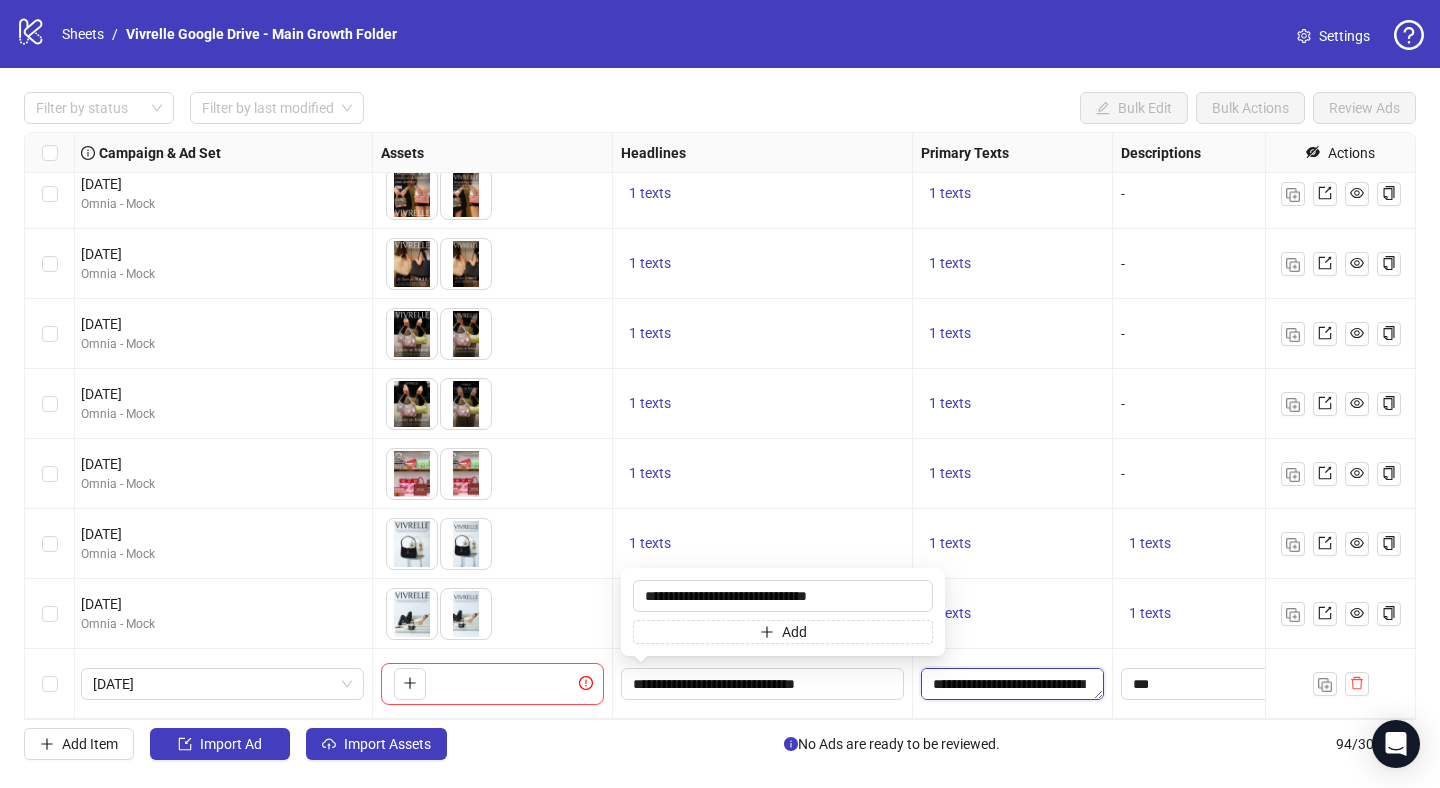 click on "**********" at bounding box center [1012, 684] 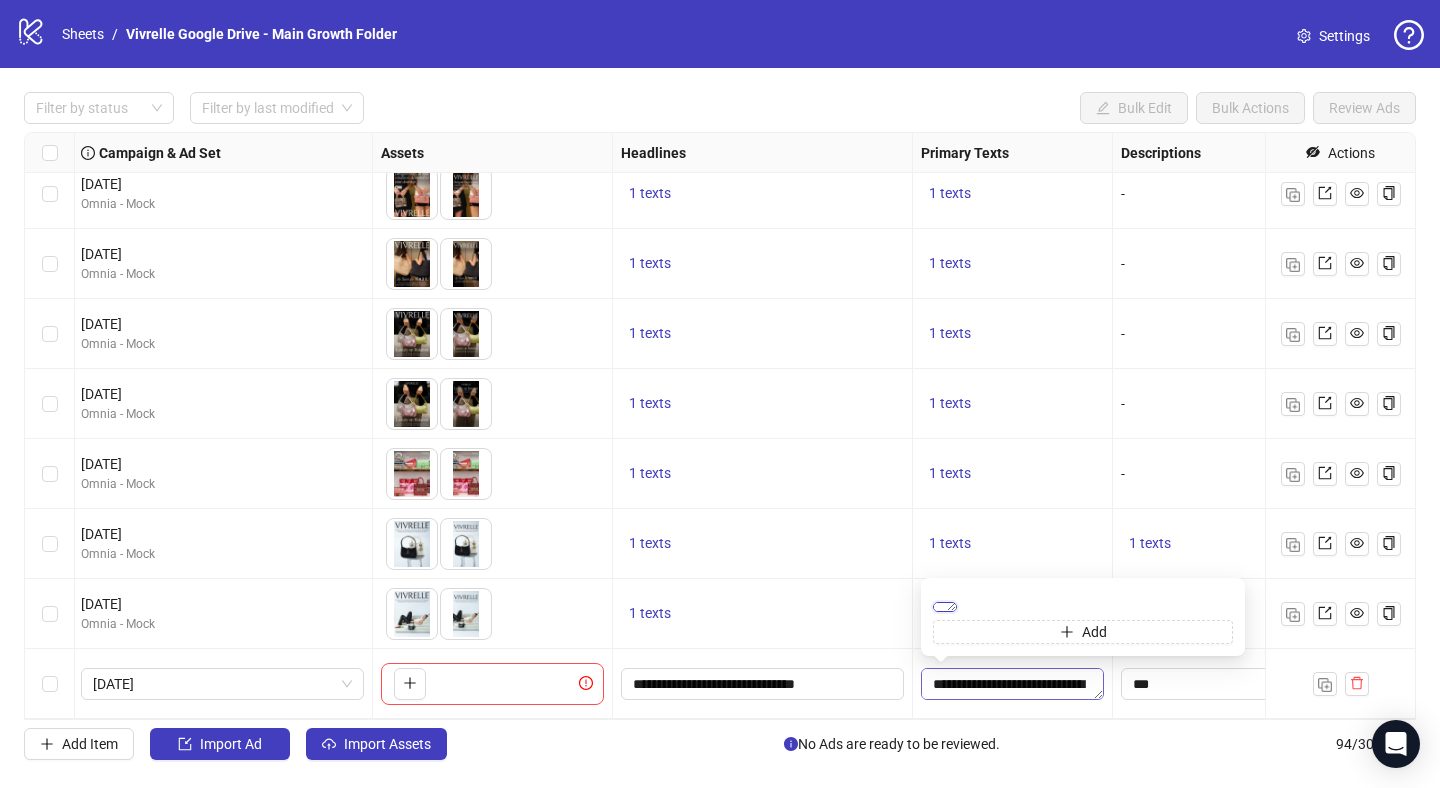 scroll, scrollTop: 44, scrollLeft: 0, axis: vertical 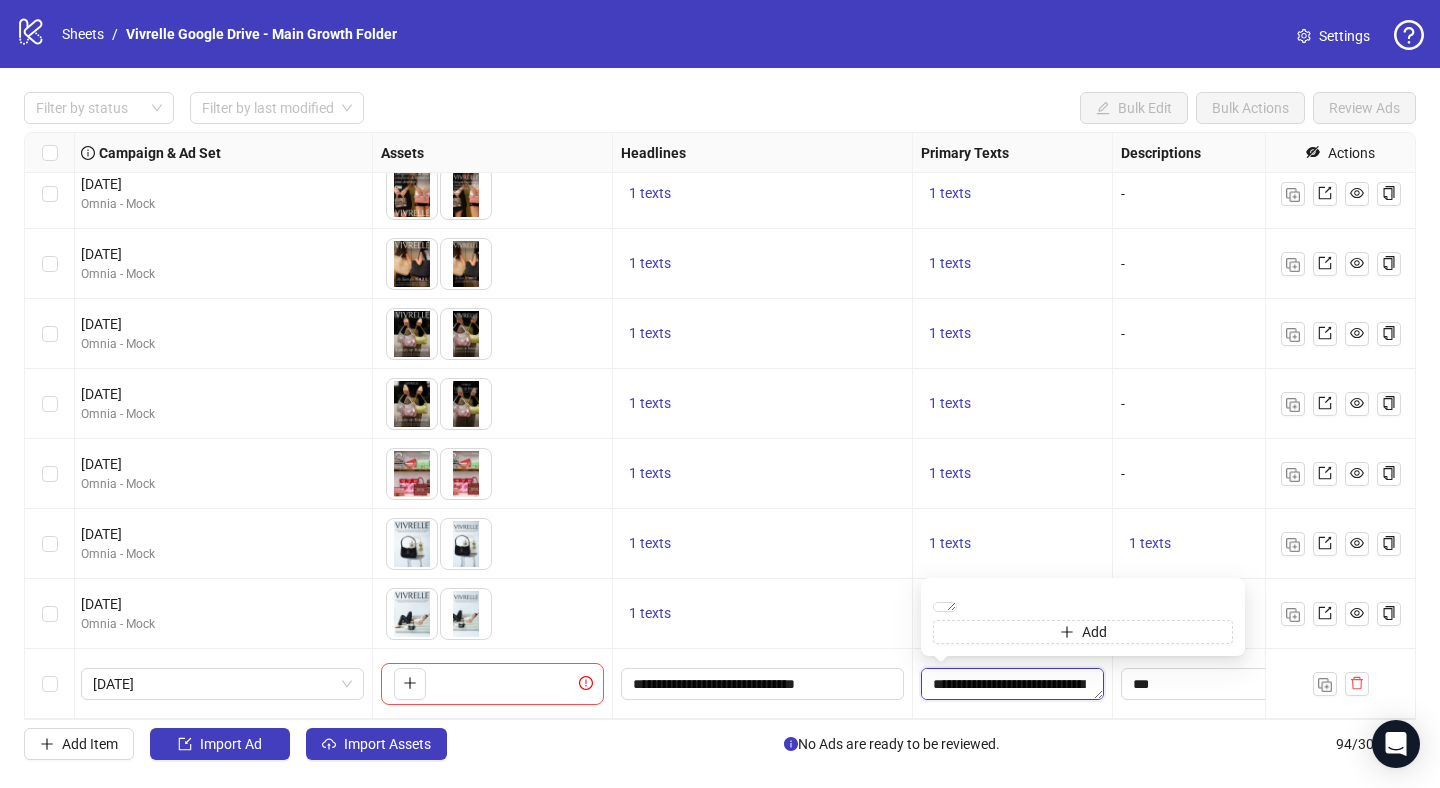 click on "**********" at bounding box center [1012, 684] 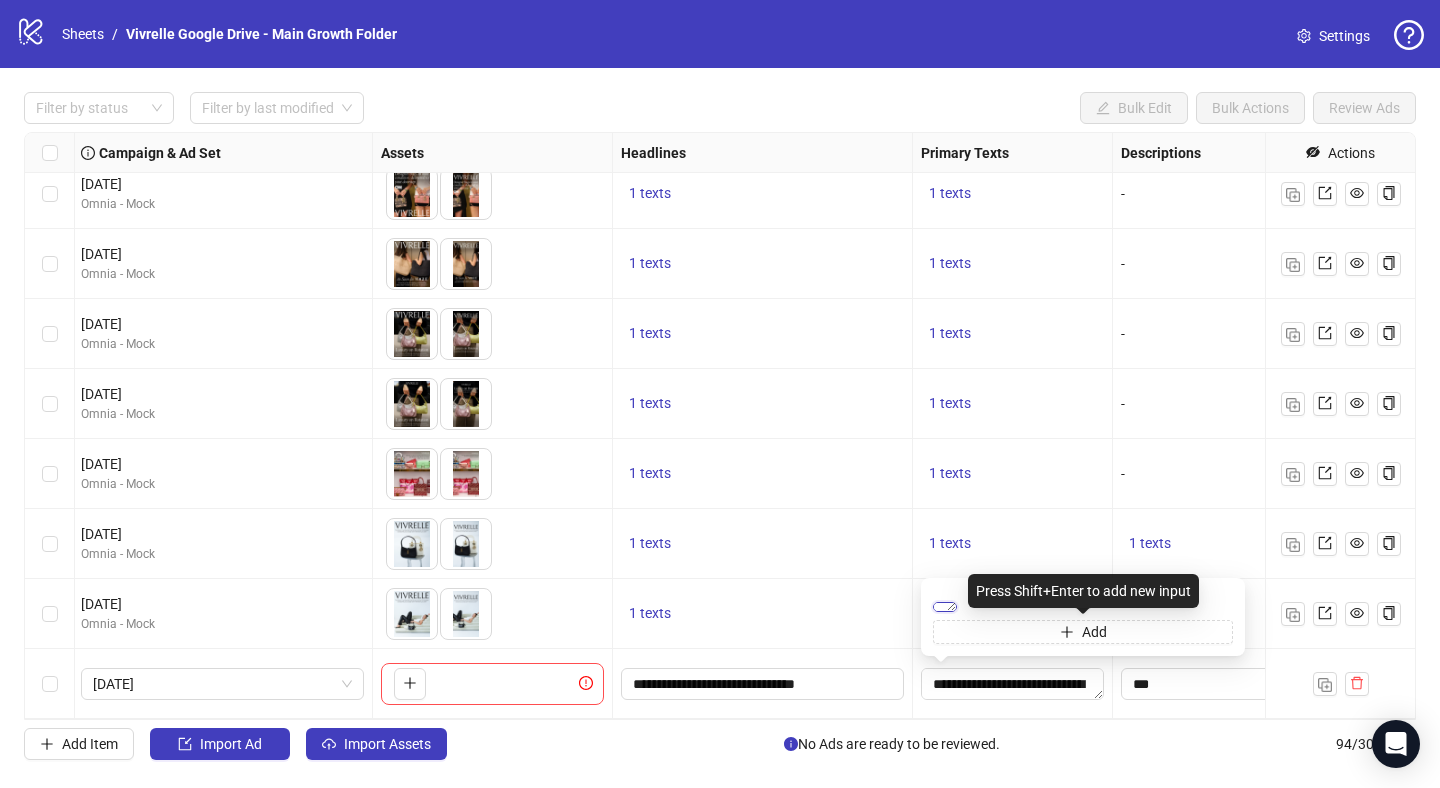 click on "**********" at bounding box center [945, 607] 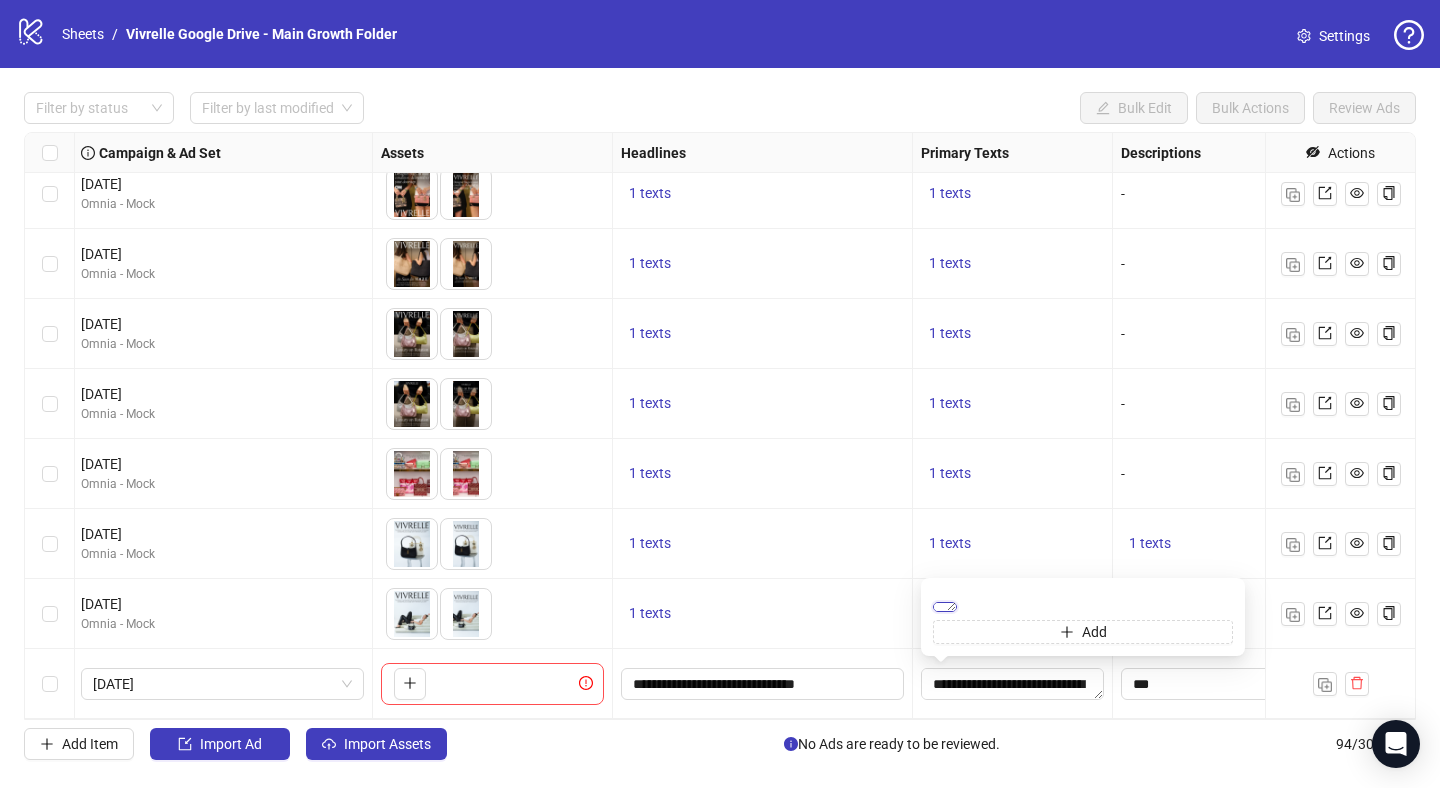 click on "**********" at bounding box center (945, 607) 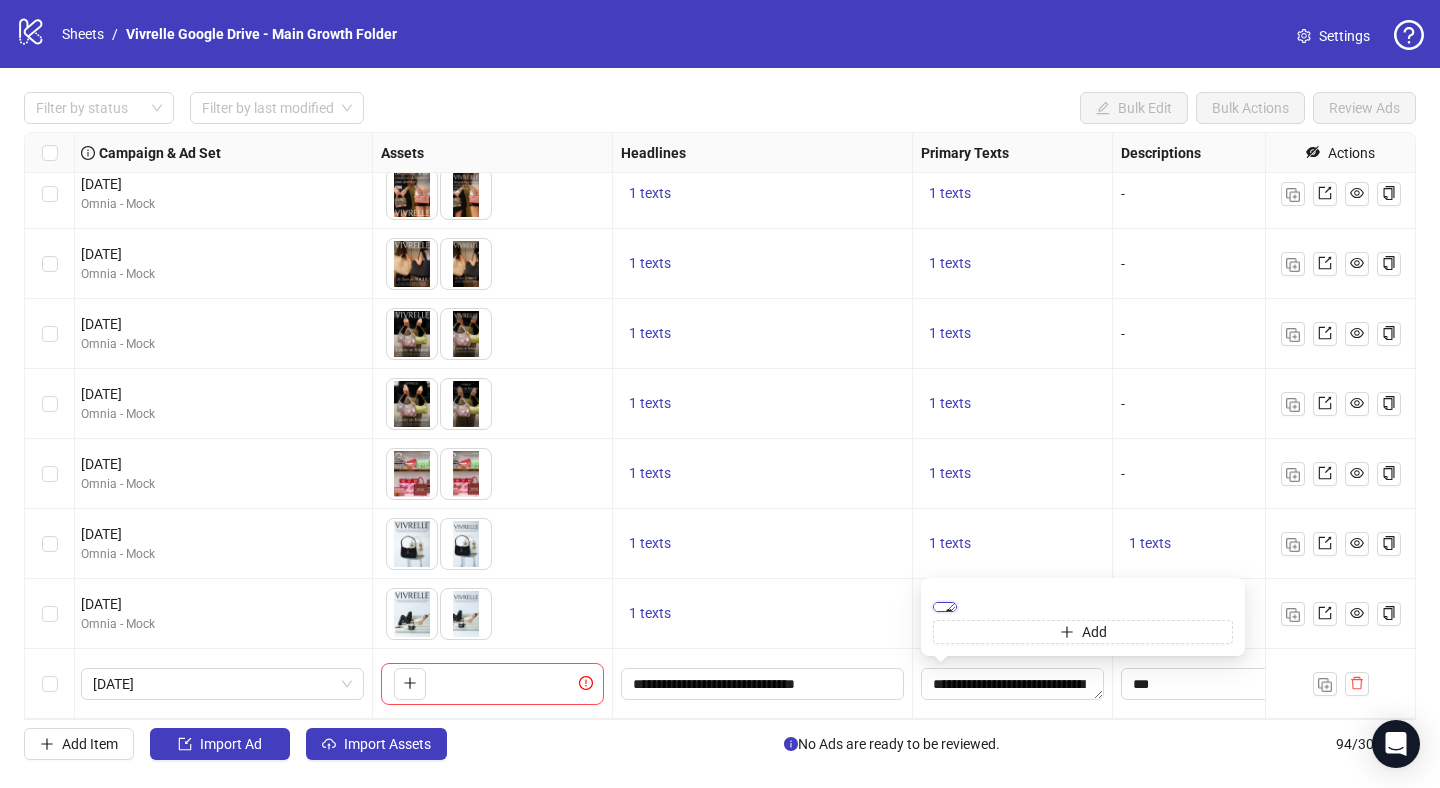 scroll, scrollTop: 0, scrollLeft: 0, axis: both 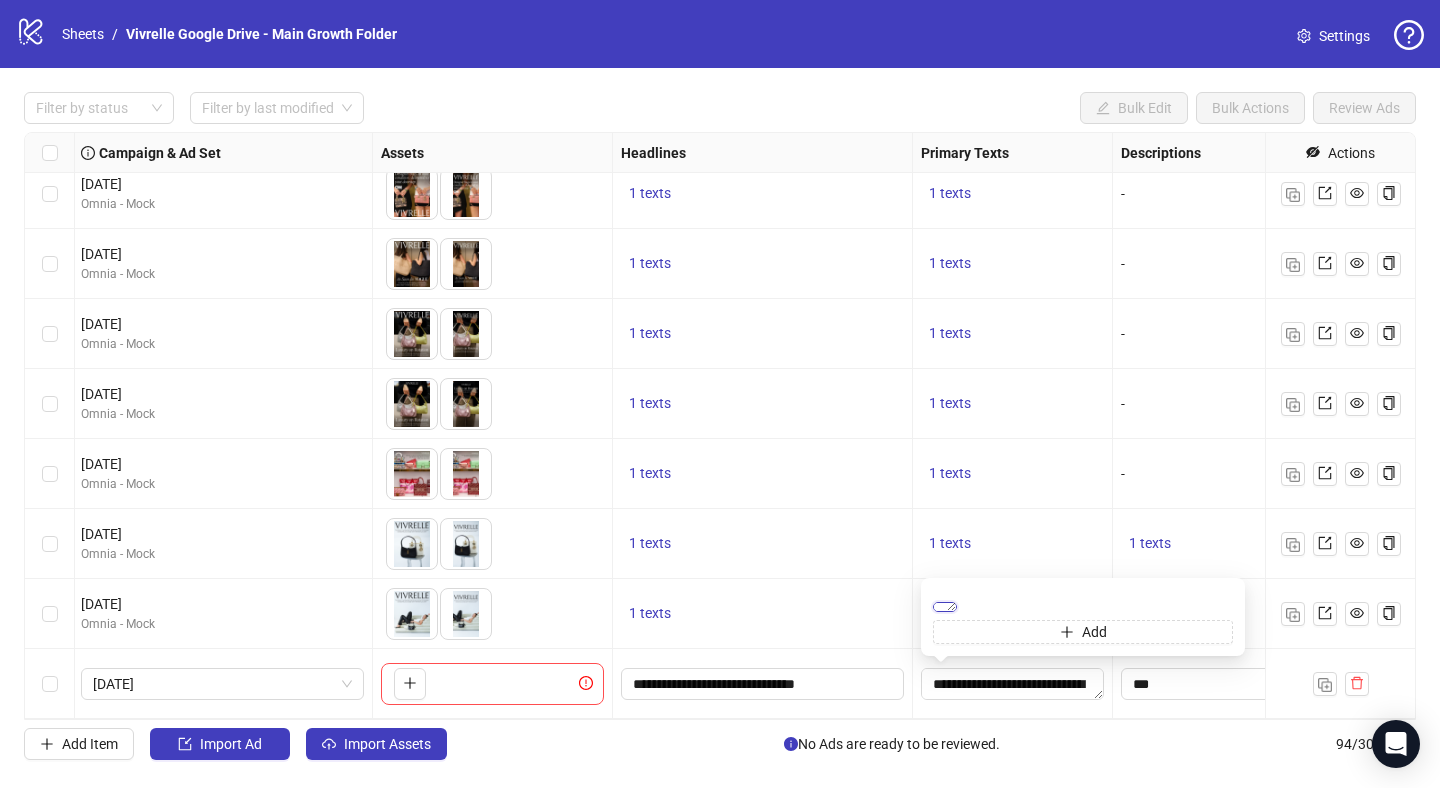 click on "**********" at bounding box center (945, 607) 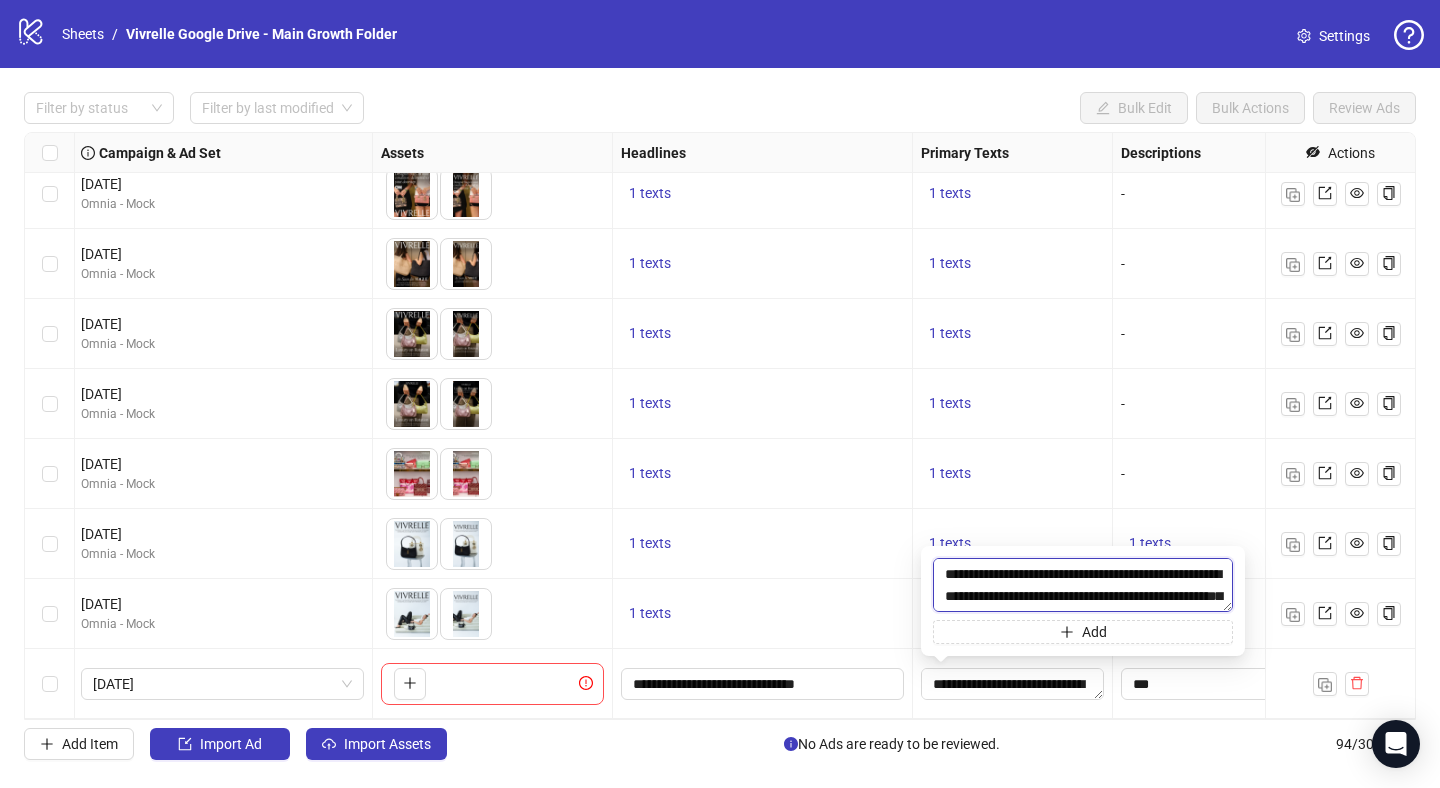scroll, scrollTop: 22, scrollLeft: 0, axis: vertical 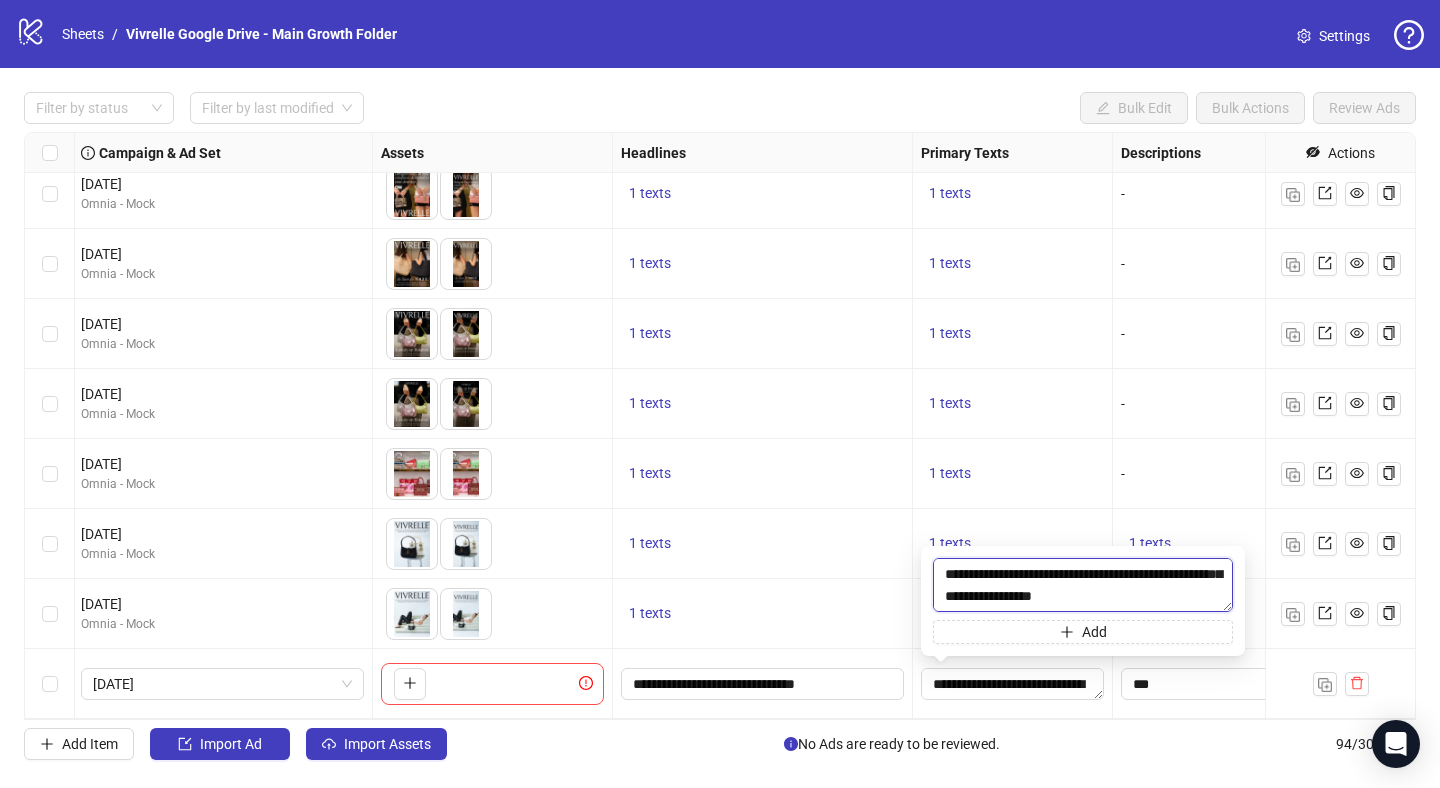 click on "**********" at bounding box center [1083, 585] 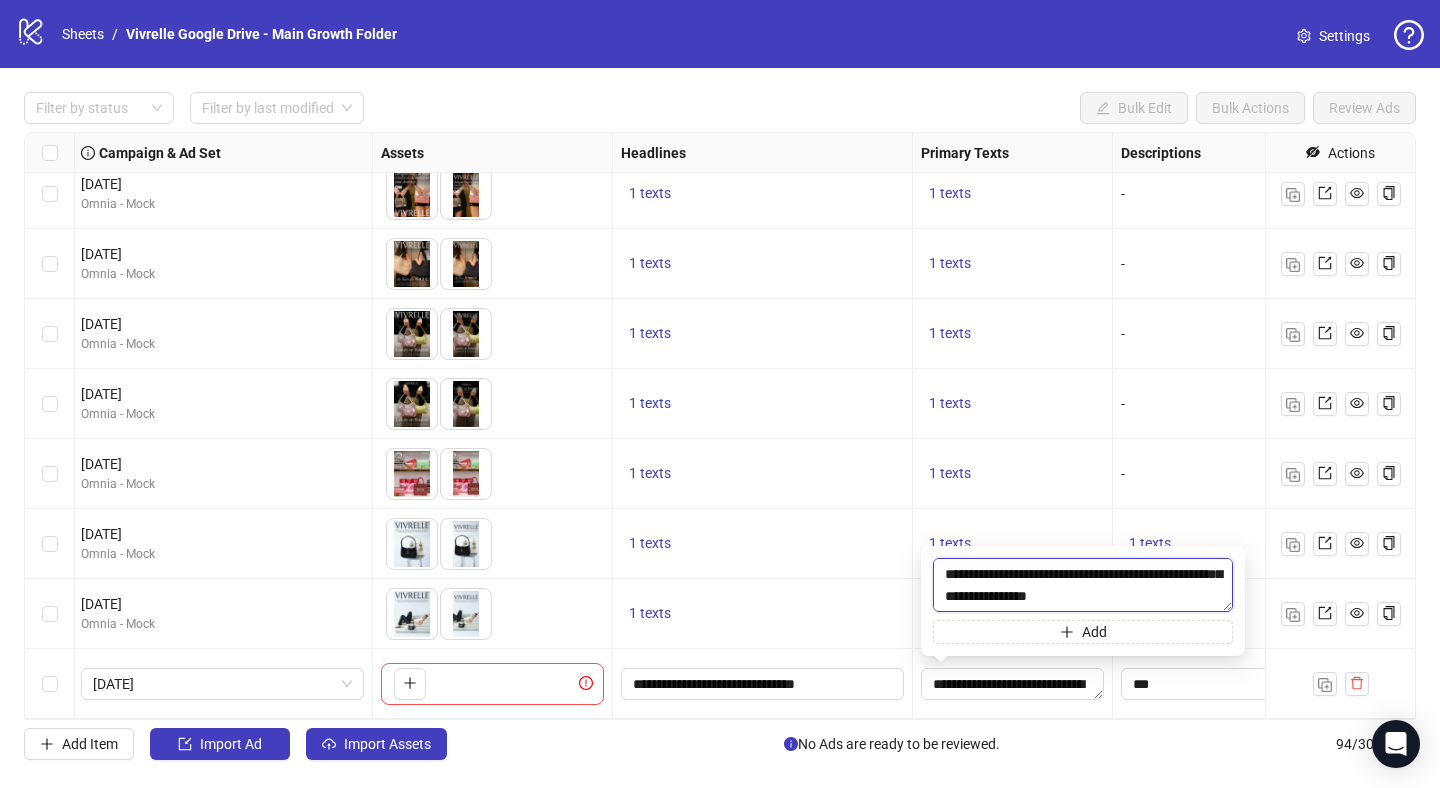 type on "**********" 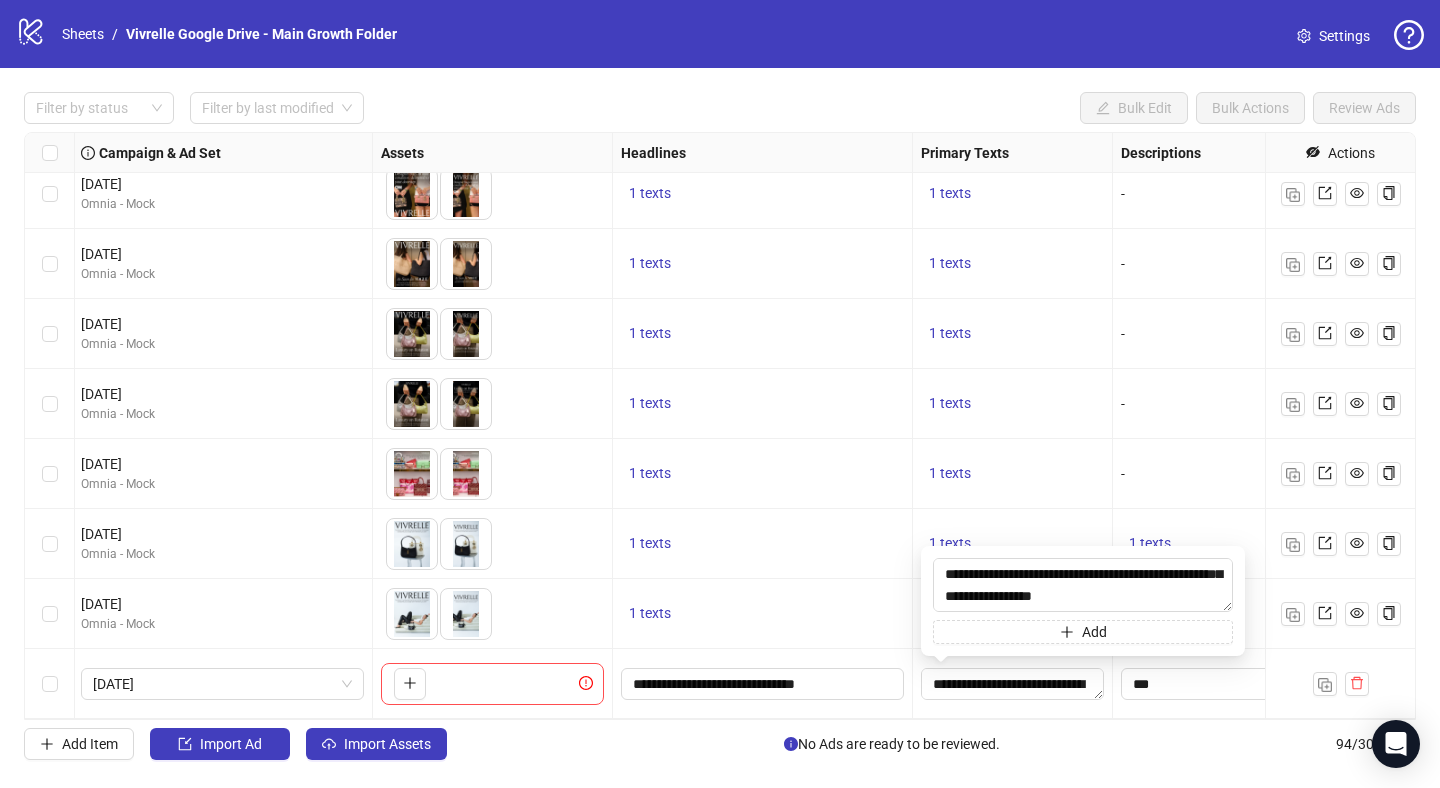 click at bounding box center [1263, 684] 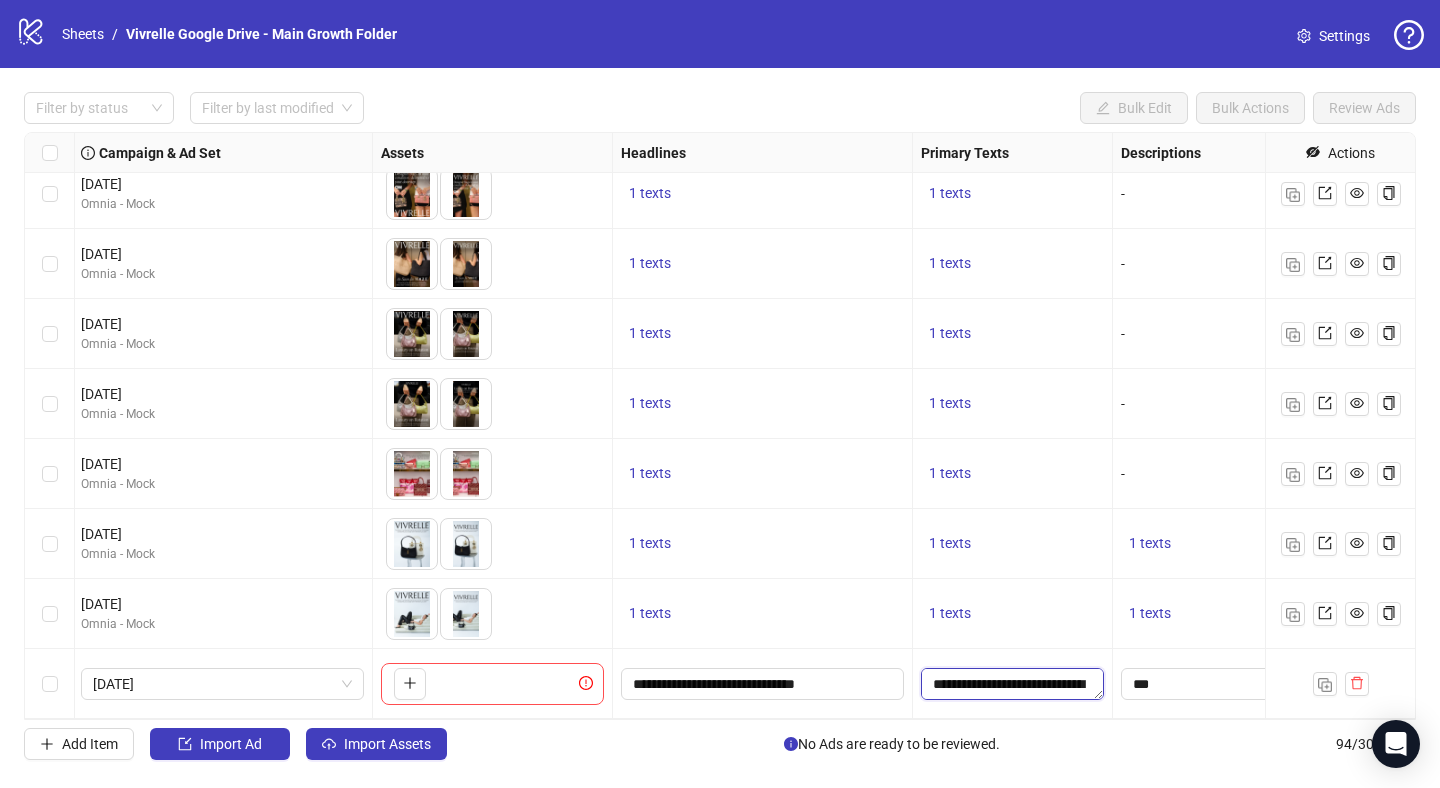 click on "**********" at bounding box center (1012, 684) 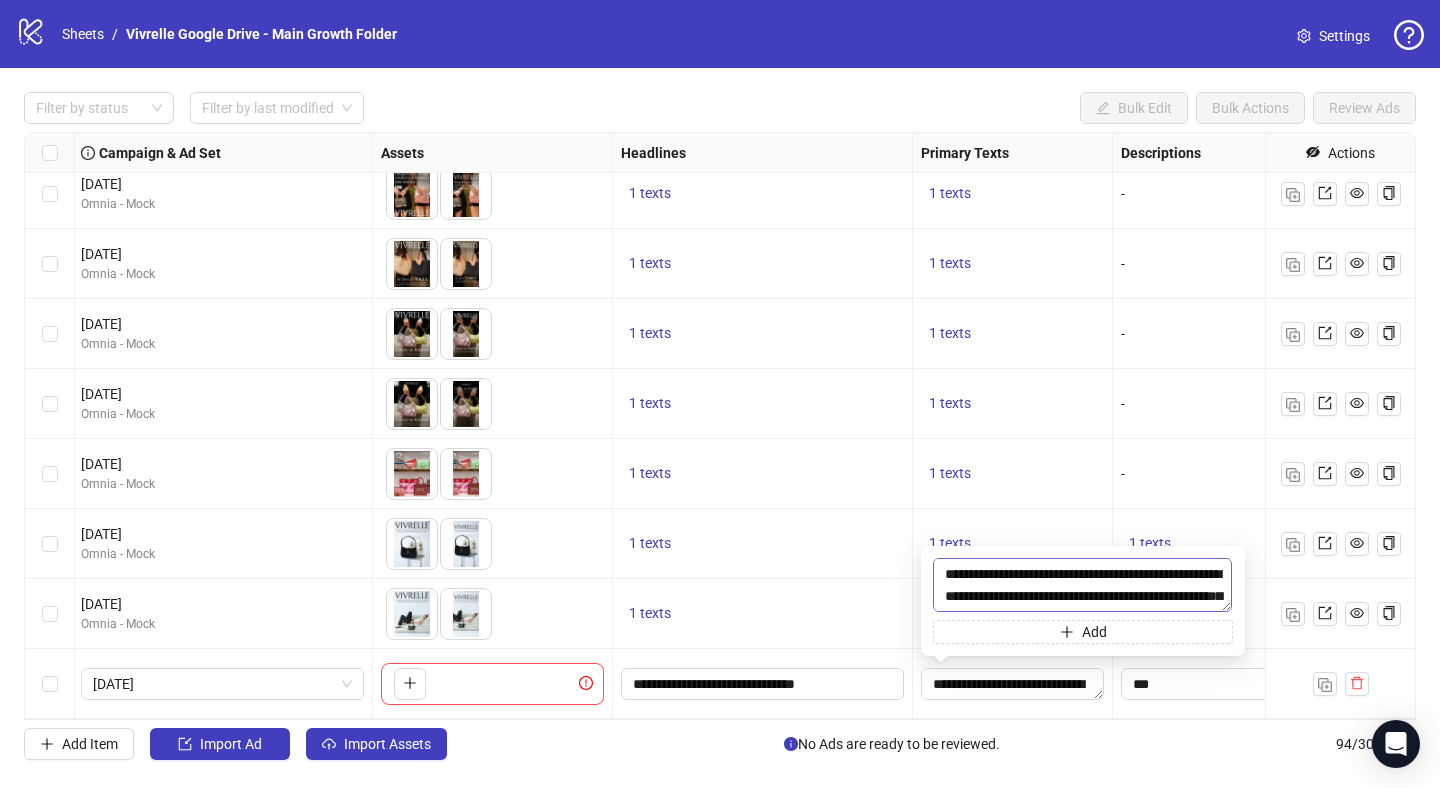 scroll, scrollTop: 22, scrollLeft: 0, axis: vertical 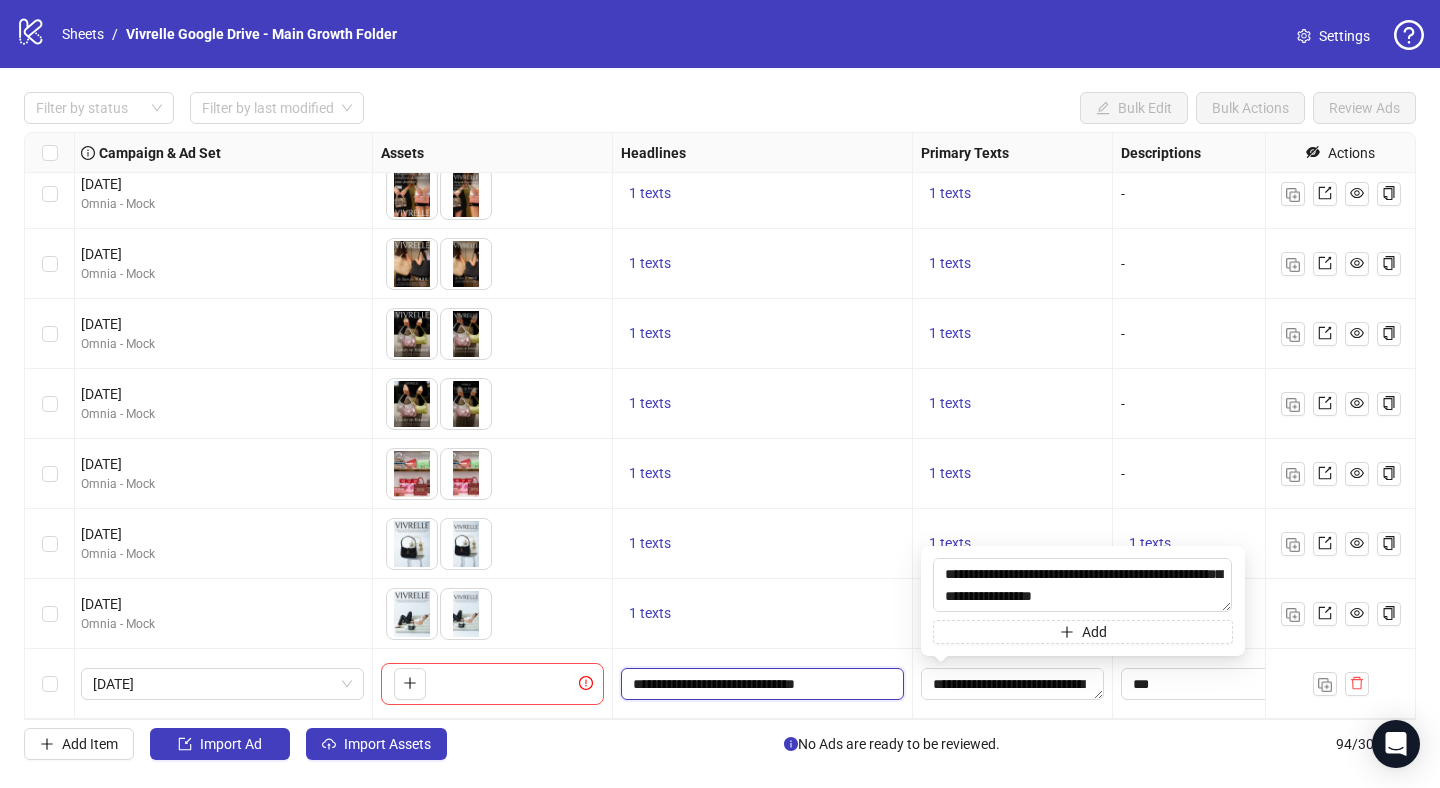click on "**********" at bounding box center (760, 684) 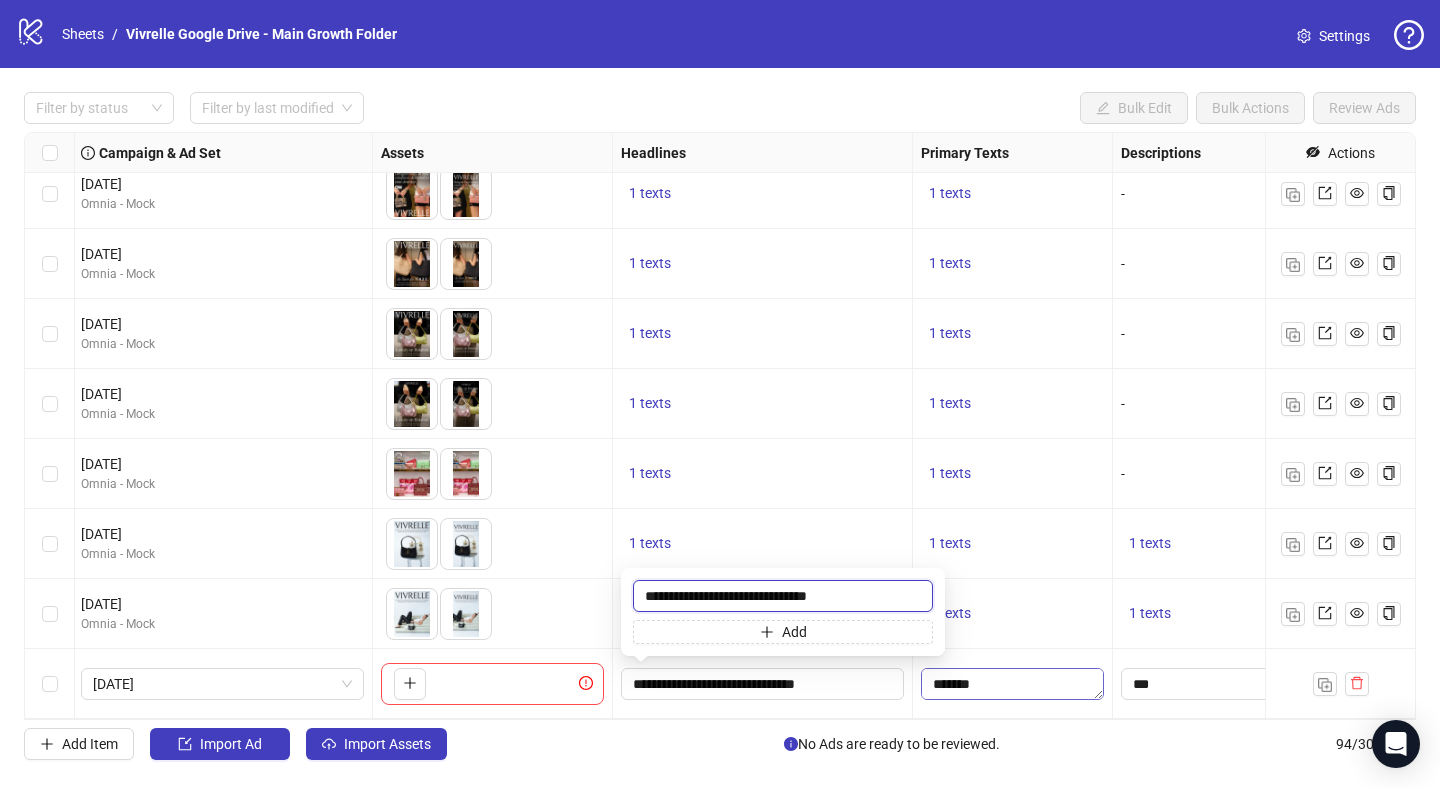 scroll, scrollTop: 85, scrollLeft: 0, axis: vertical 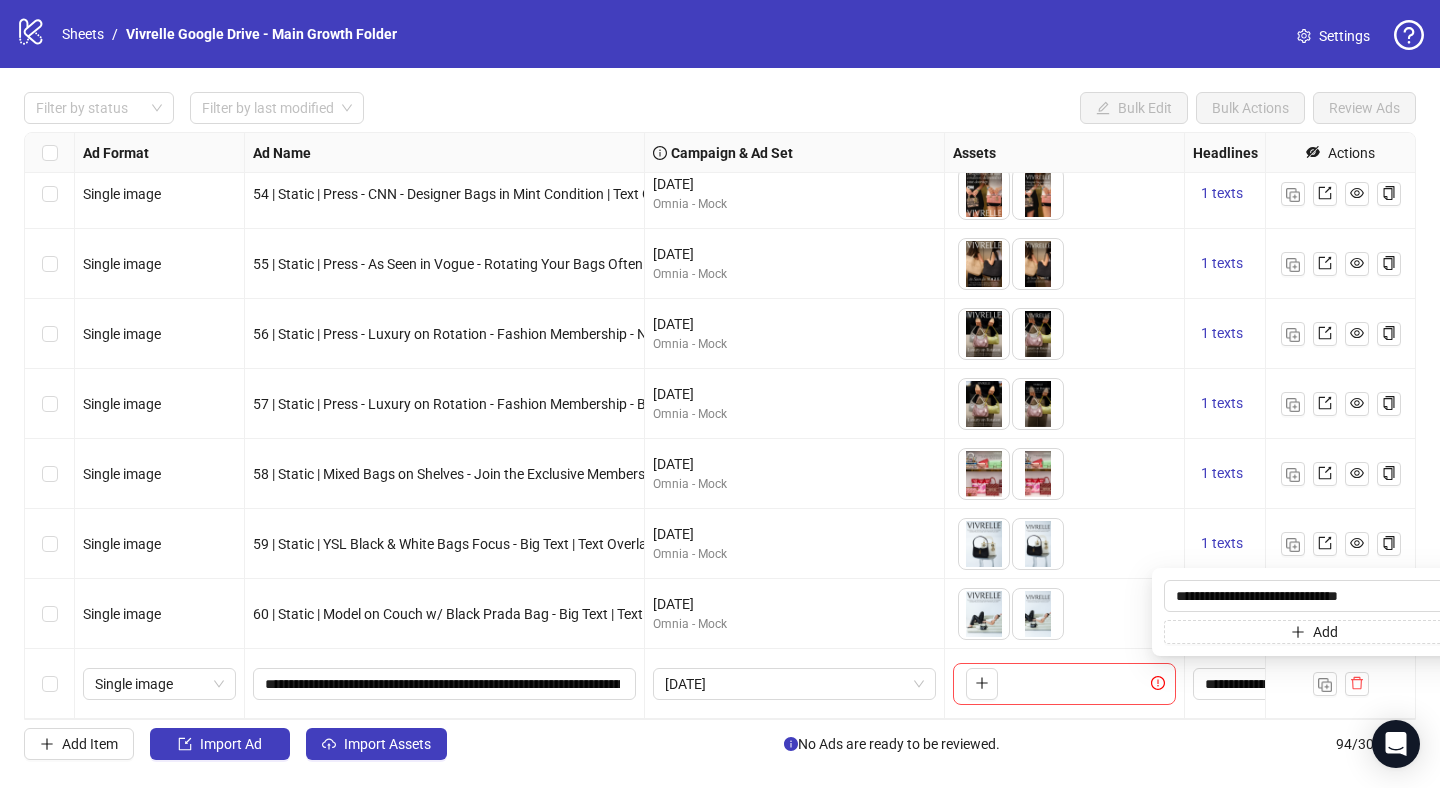 click on "To pick up a draggable item, press the space bar.
While dragging, use the arrow keys to move the item.
Press space again to drop the item in its new position, or press escape to cancel." at bounding box center [978, 684] 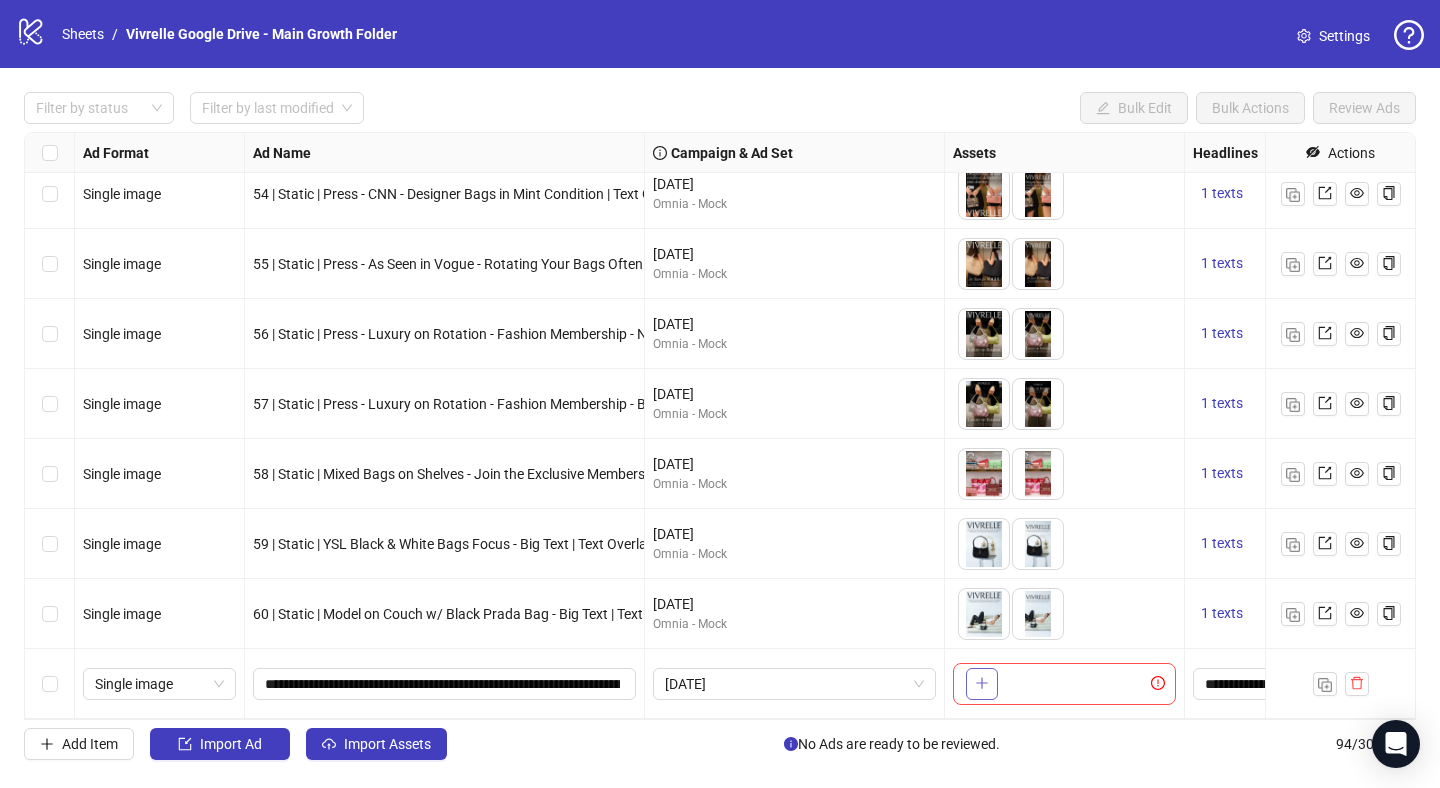 click at bounding box center [982, 684] 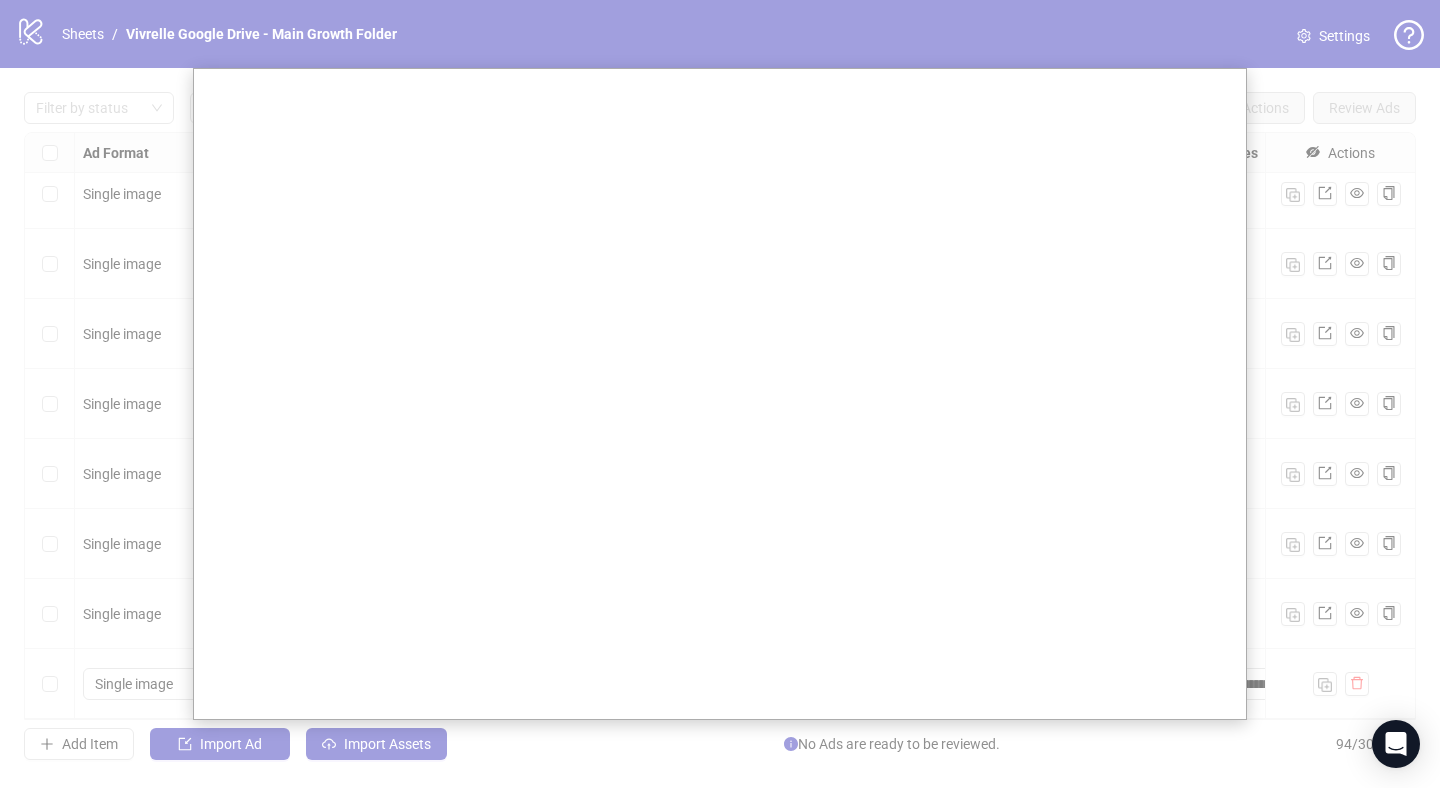 click at bounding box center [720, 394] 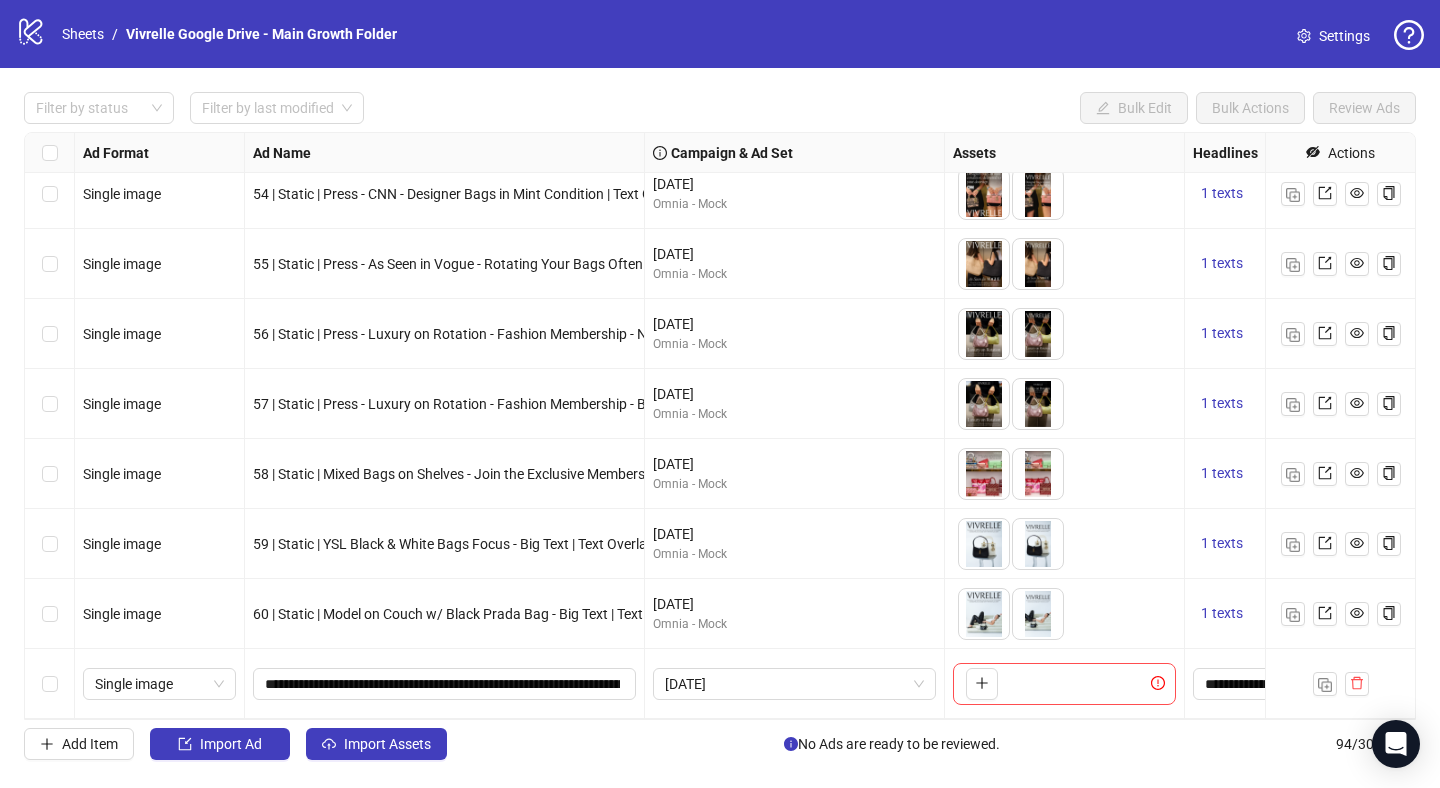 type 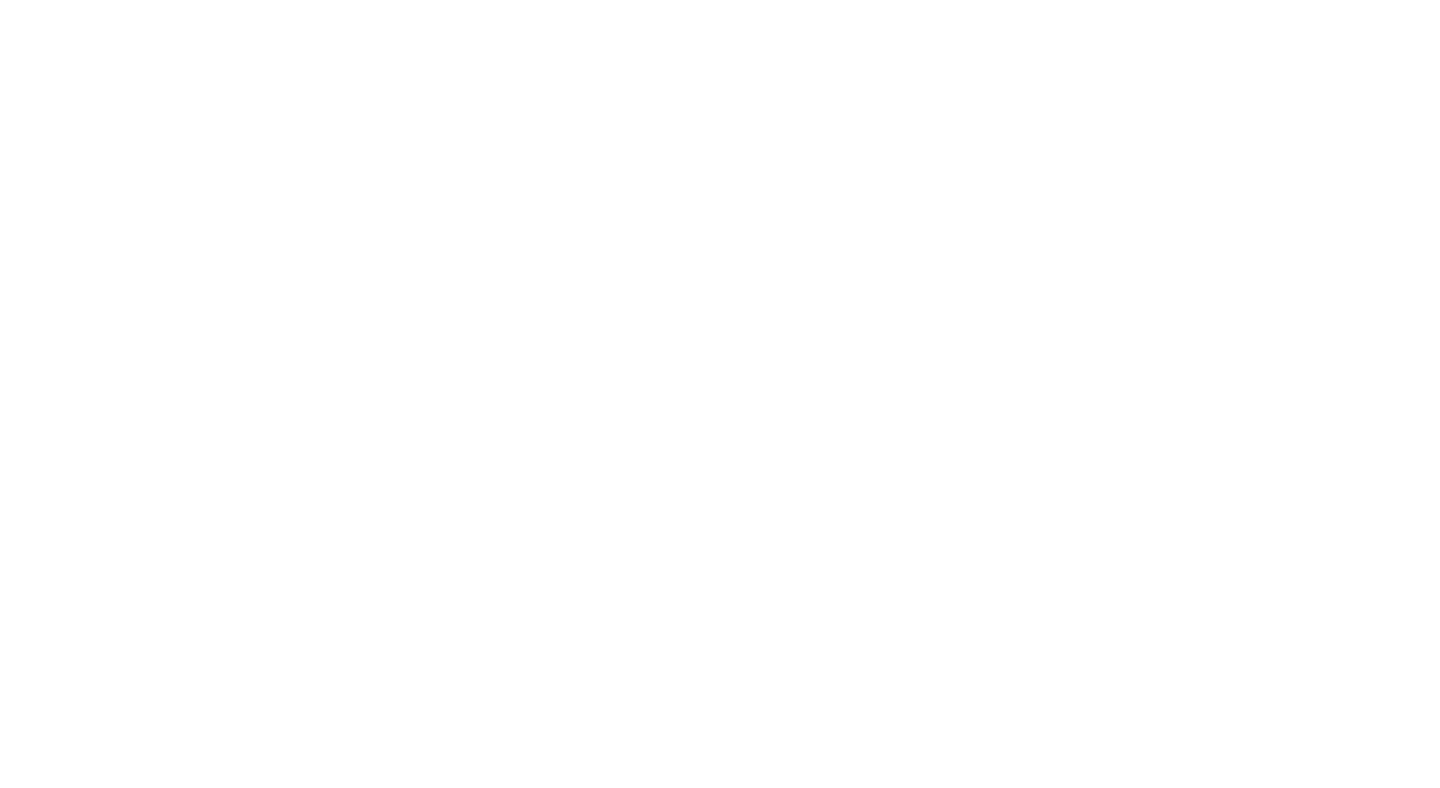 scroll, scrollTop: 0, scrollLeft: 0, axis: both 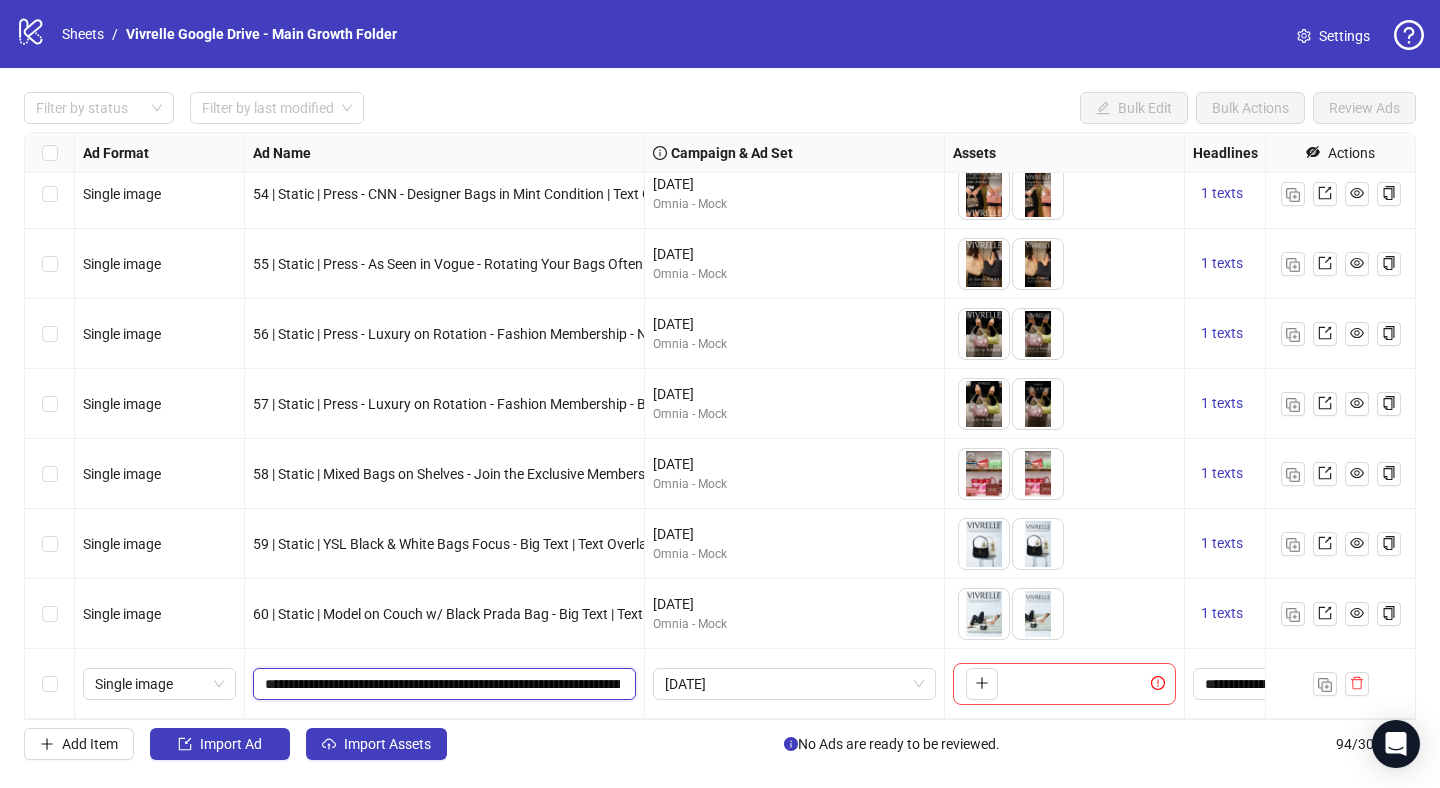 click on "**********" at bounding box center (442, 684) 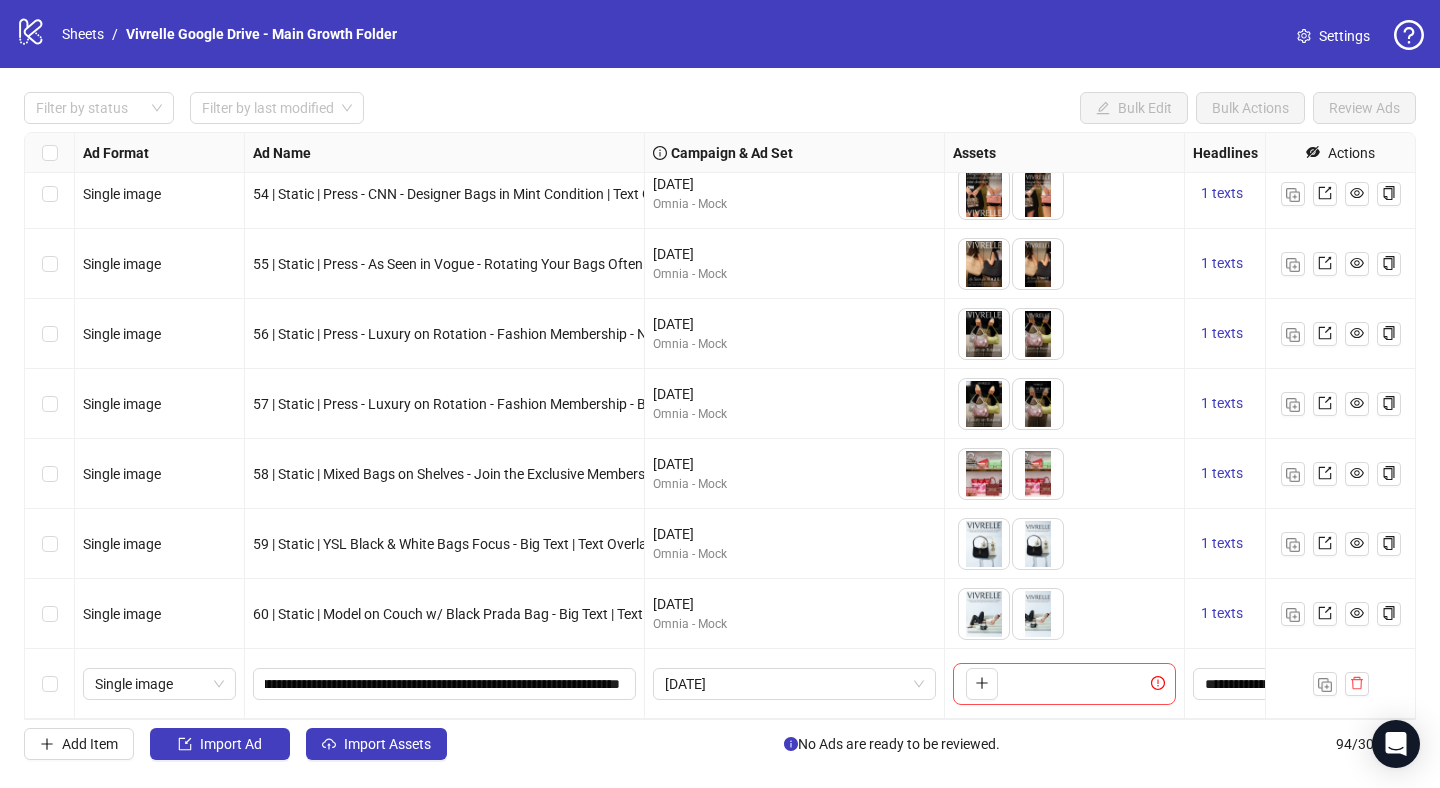 click on "**********" at bounding box center [445, 684] 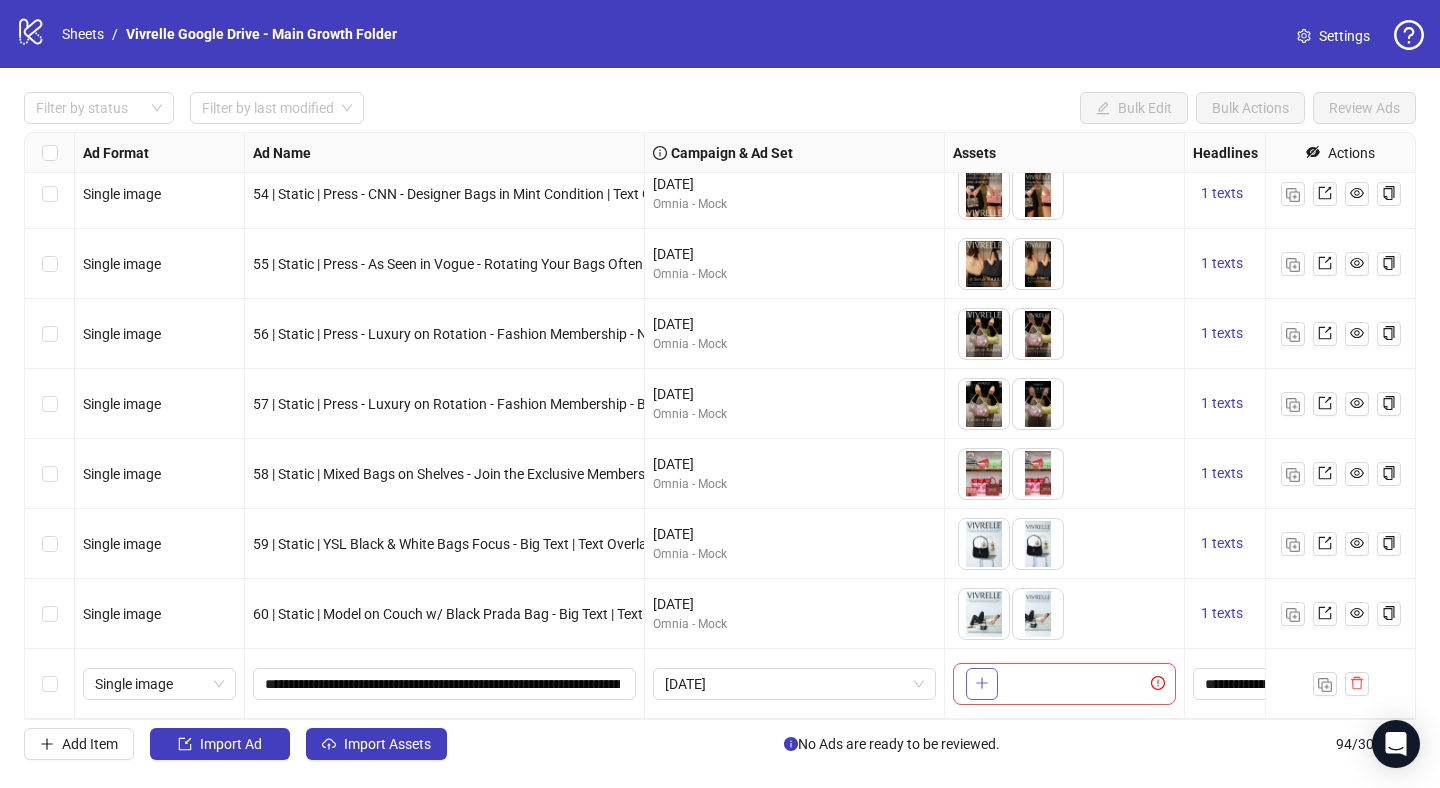 click 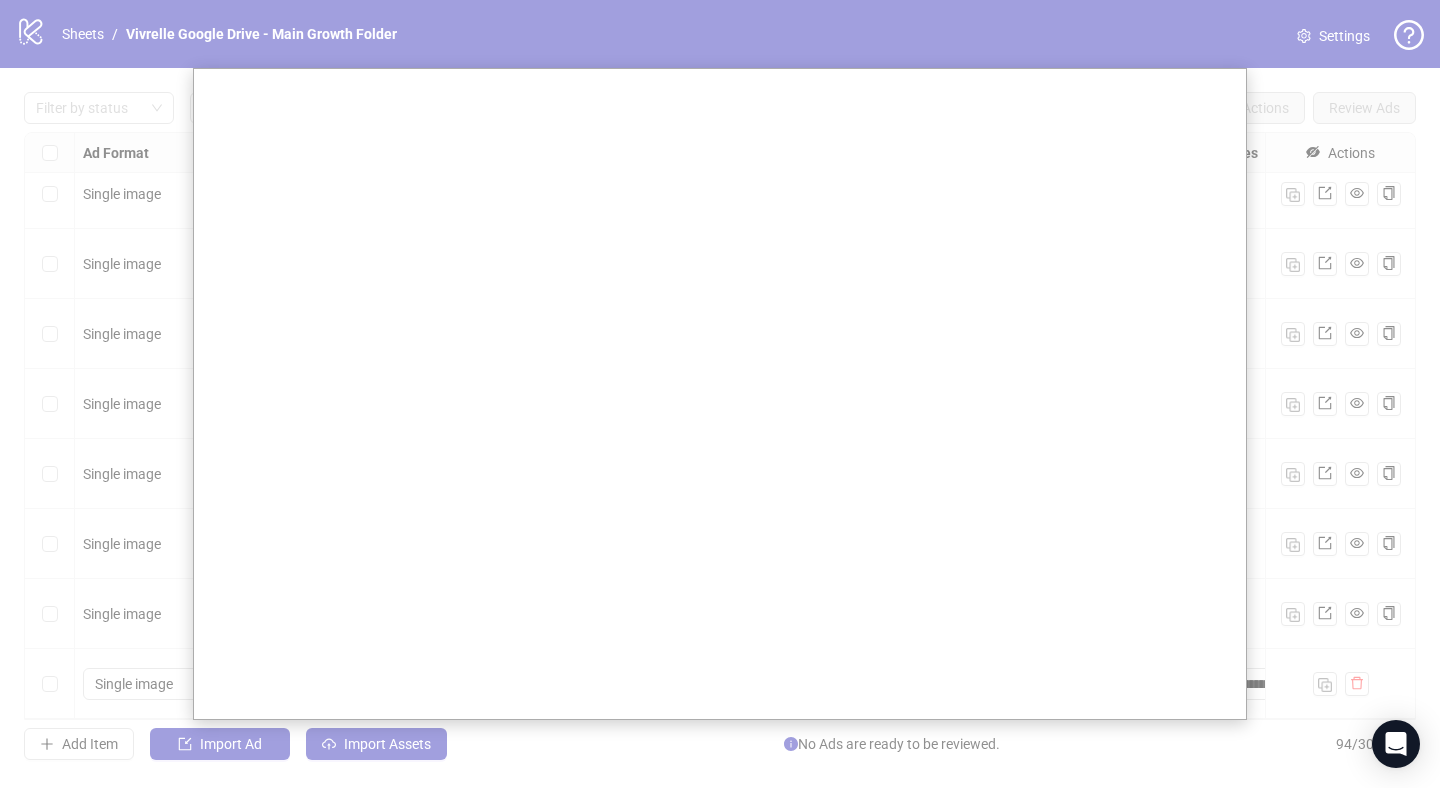 click at bounding box center [720, 394] 